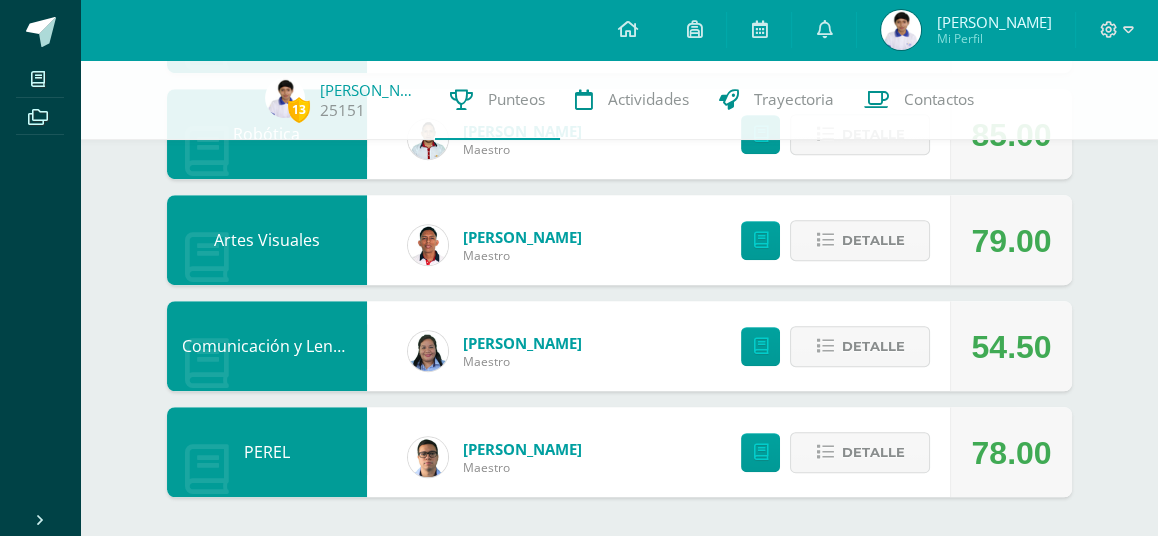 scroll, scrollTop: 1498, scrollLeft: 0, axis: vertical 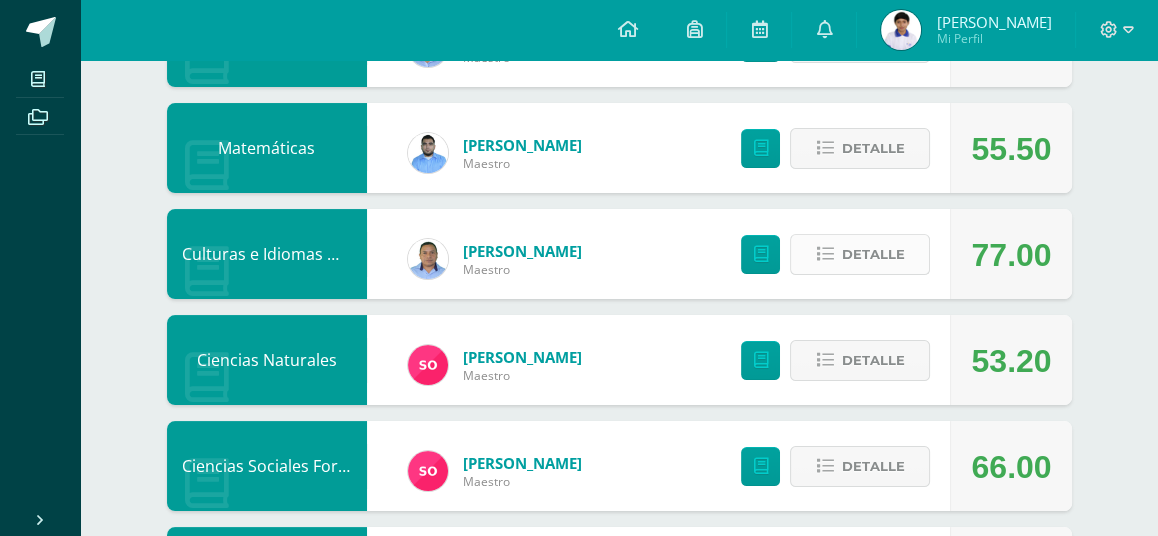 click on "Detalle" at bounding box center (872, 254) 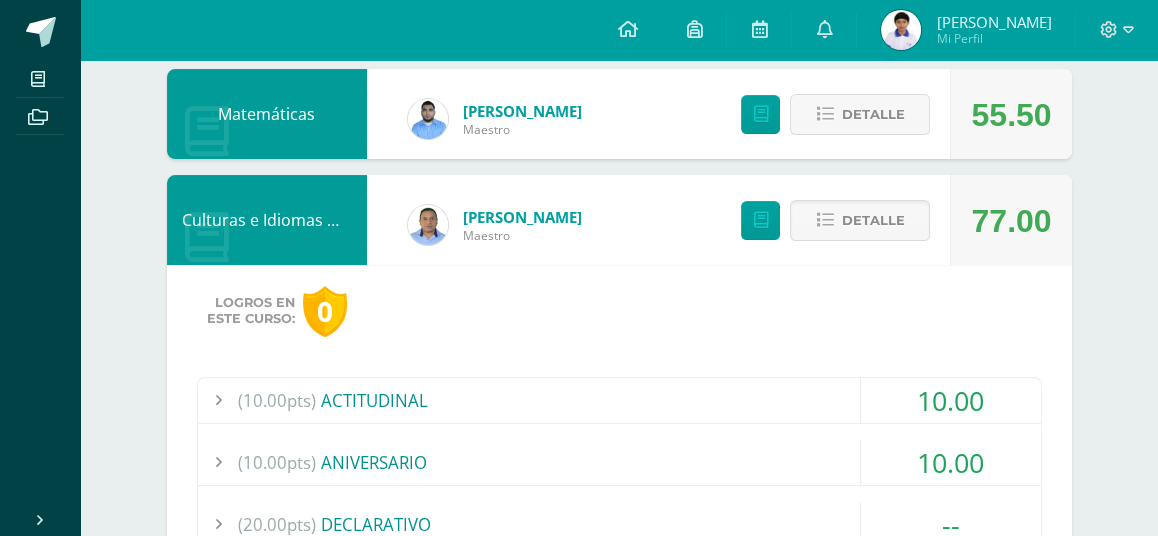 scroll, scrollTop: 795, scrollLeft: 0, axis: vertical 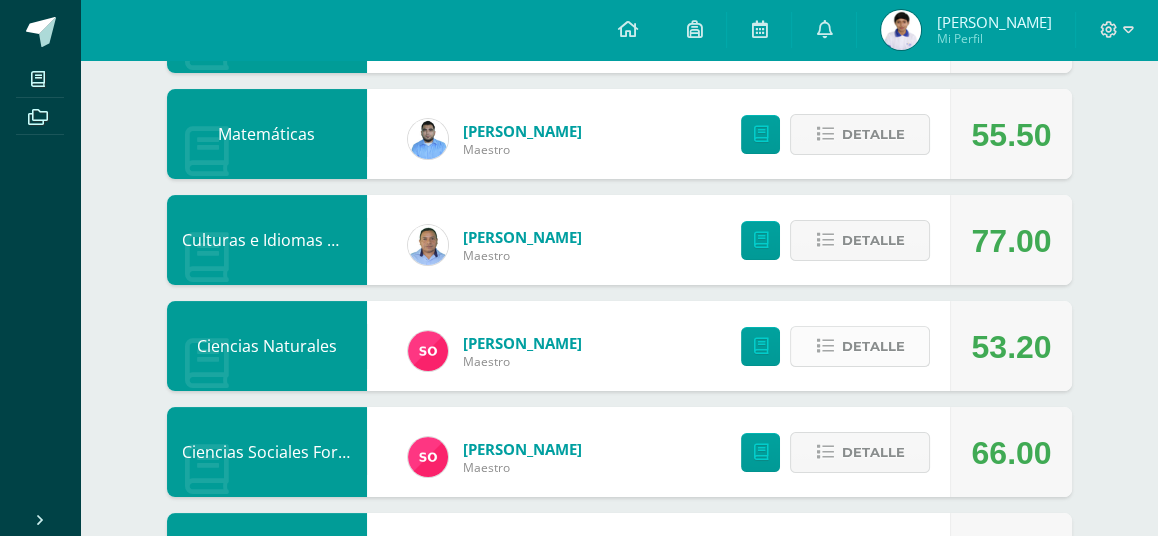 click on "Detalle" at bounding box center [872, 346] 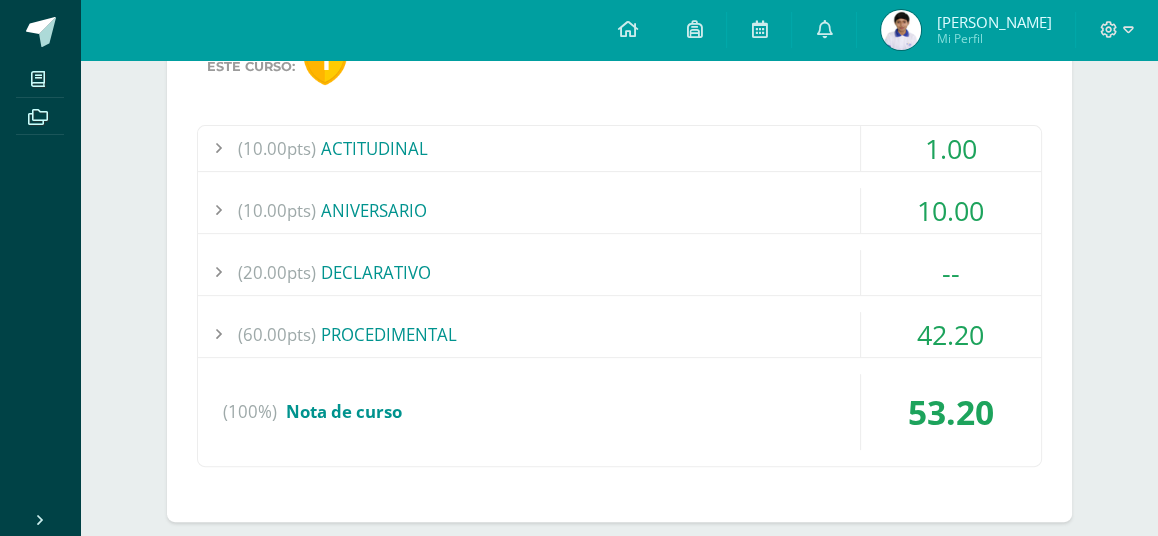 scroll, scrollTop: 702, scrollLeft: 0, axis: vertical 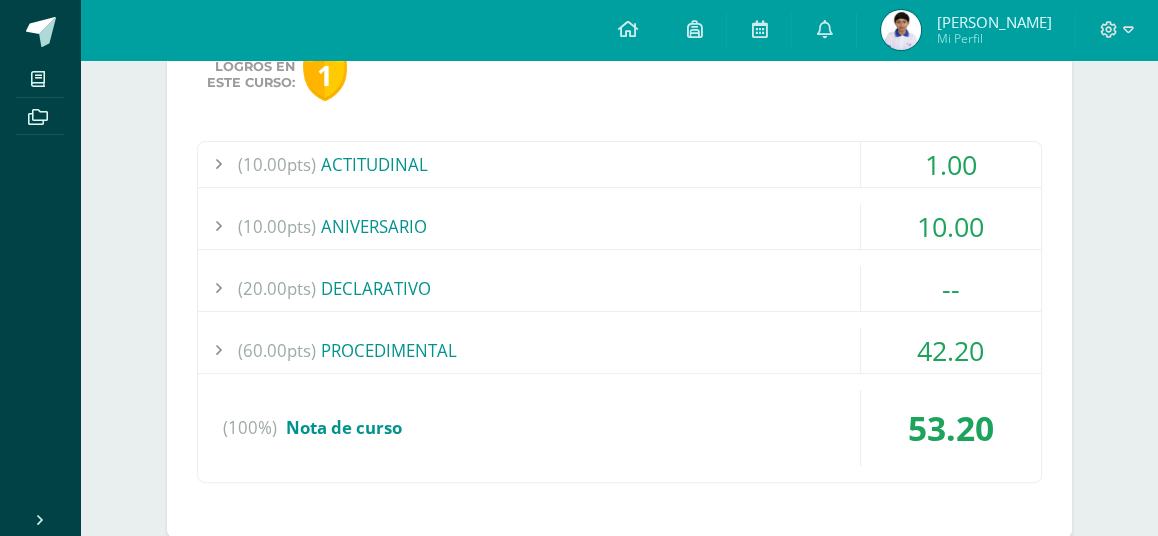 click on "42.20" at bounding box center [951, 350] 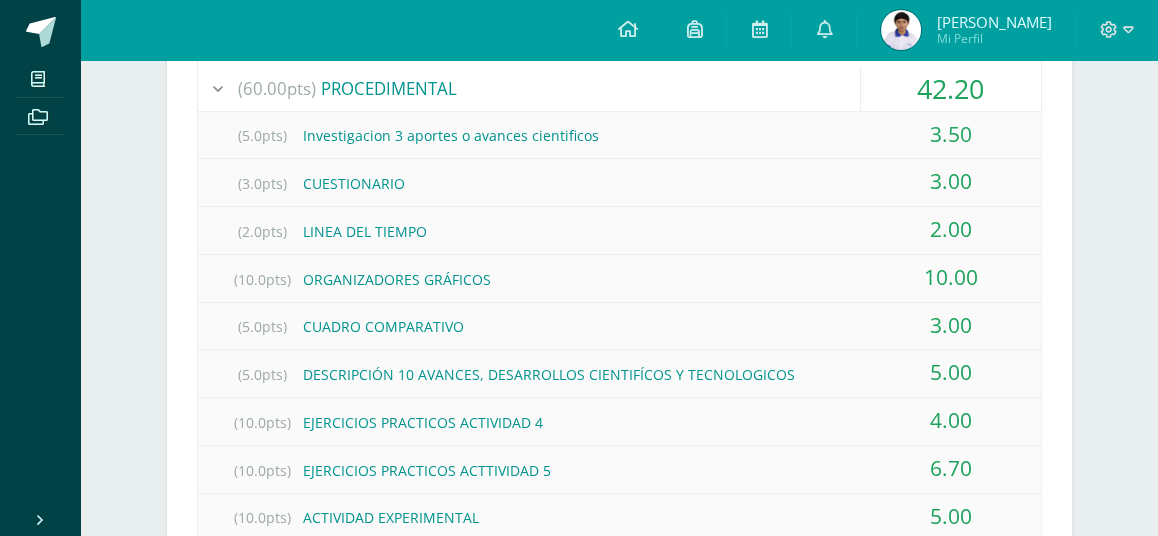 scroll, scrollTop: 975, scrollLeft: 0, axis: vertical 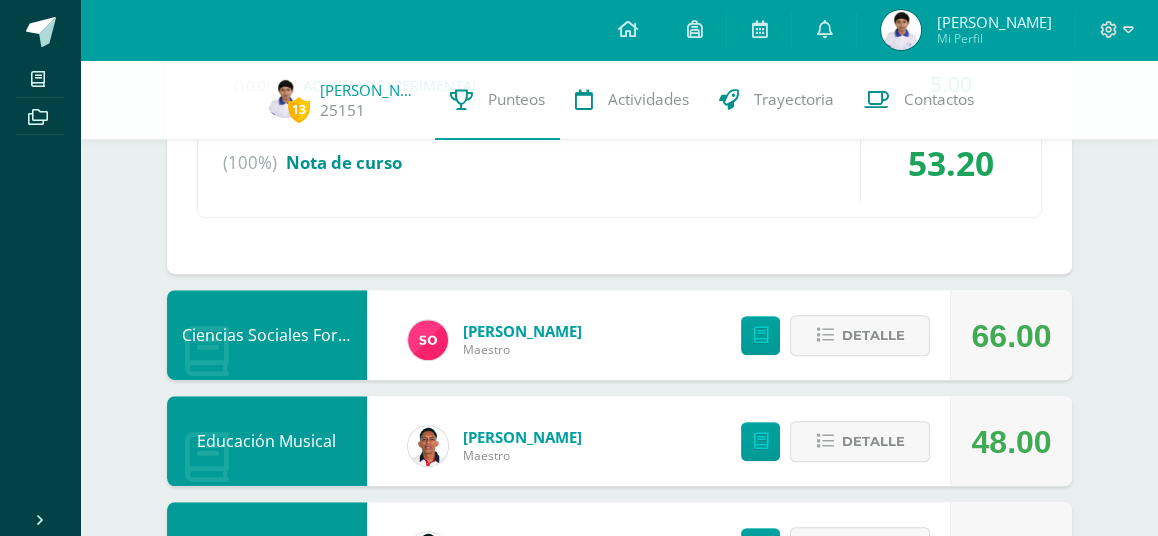click on "Detalle" at bounding box center (830, 335) 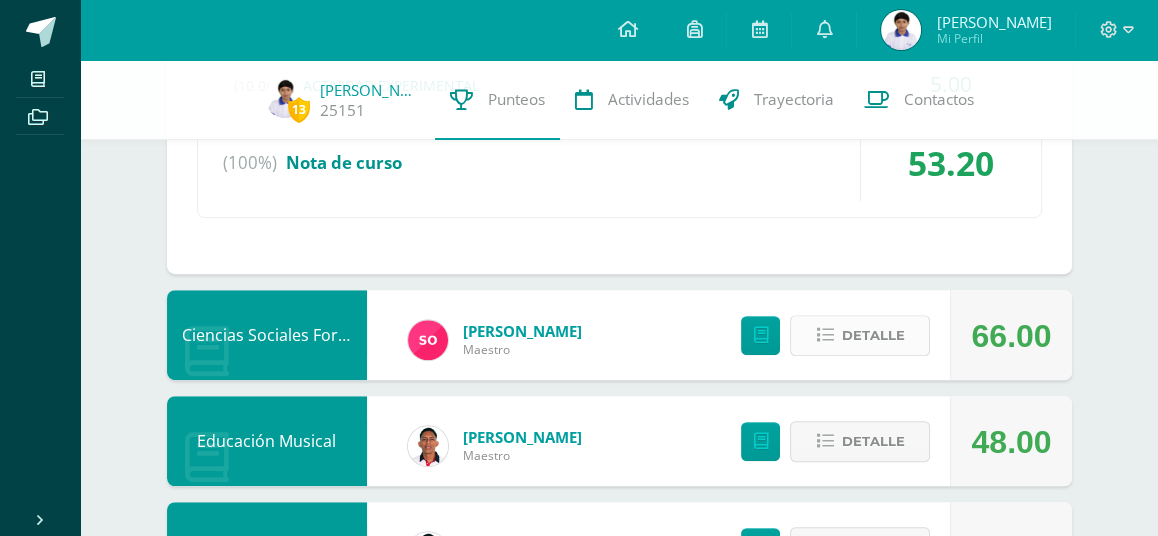 click on "Detalle" at bounding box center [872, 335] 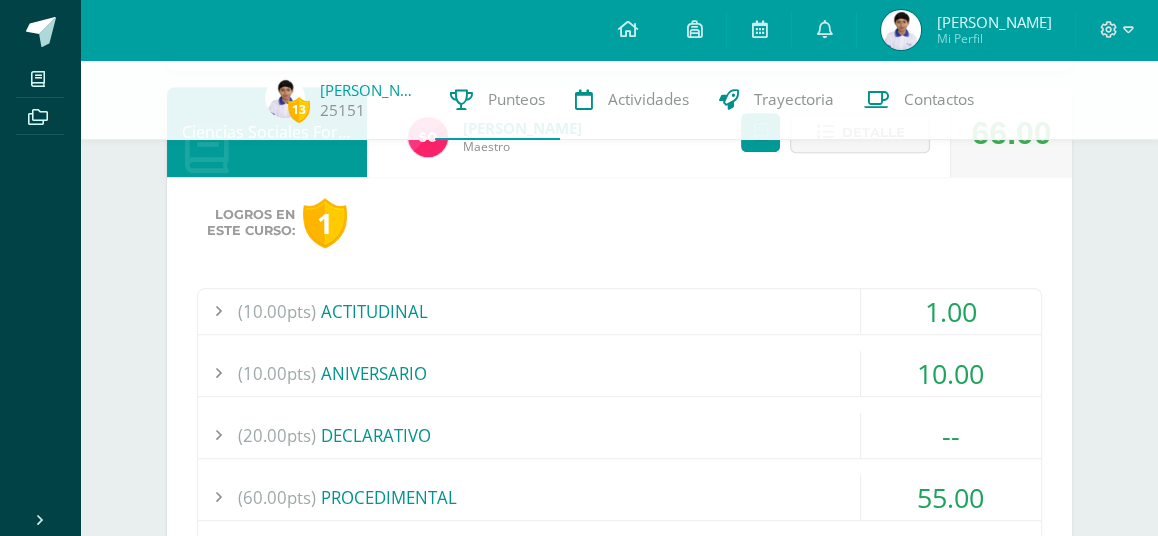 scroll, scrollTop: 1595, scrollLeft: 0, axis: vertical 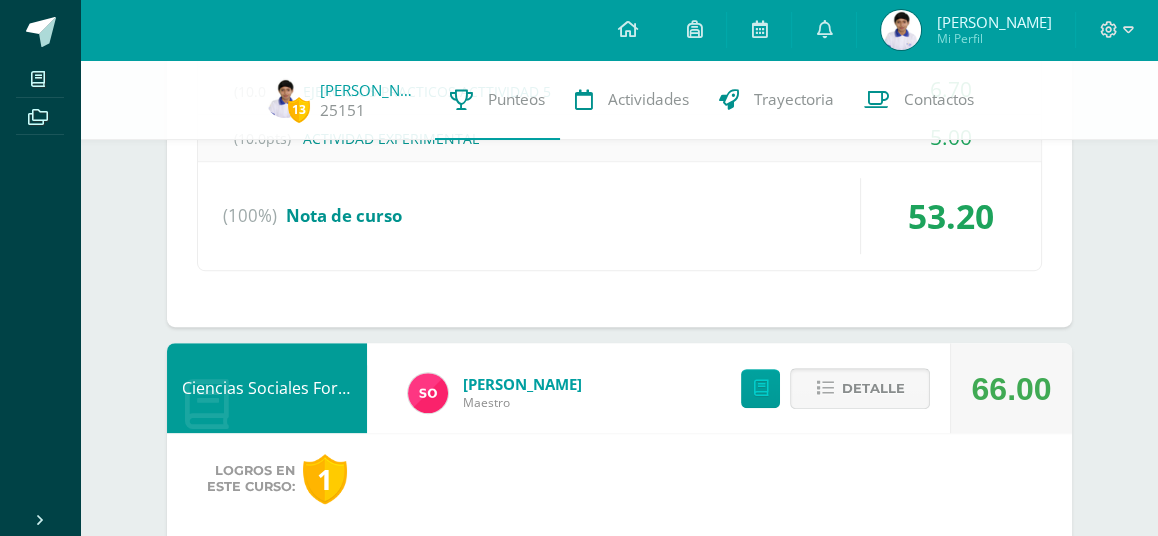 click on "Detalle" at bounding box center (872, 388) 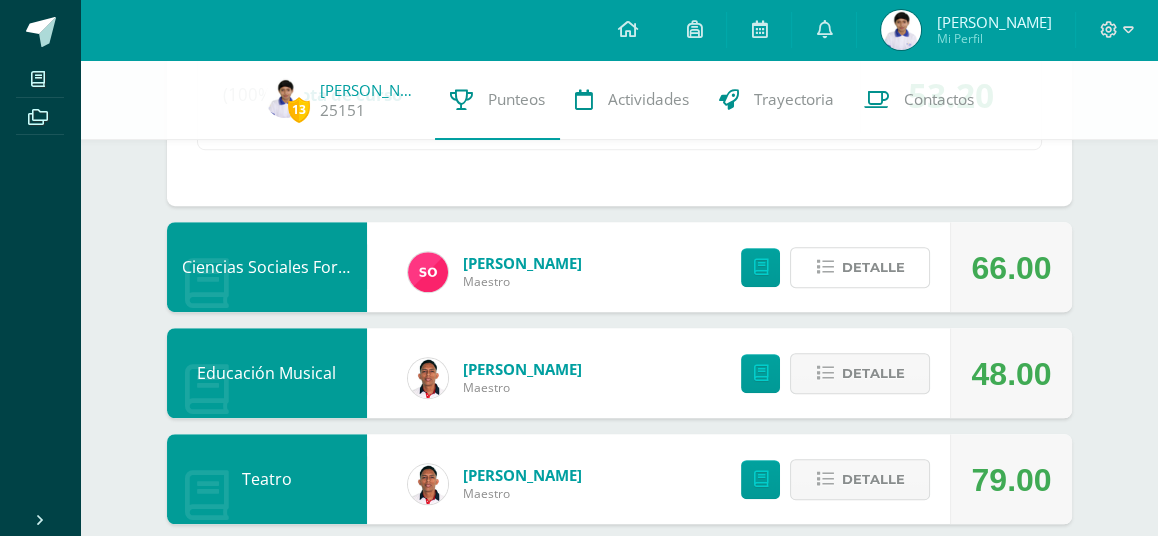 scroll, scrollTop: 1445, scrollLeft: 0, axis: vertical 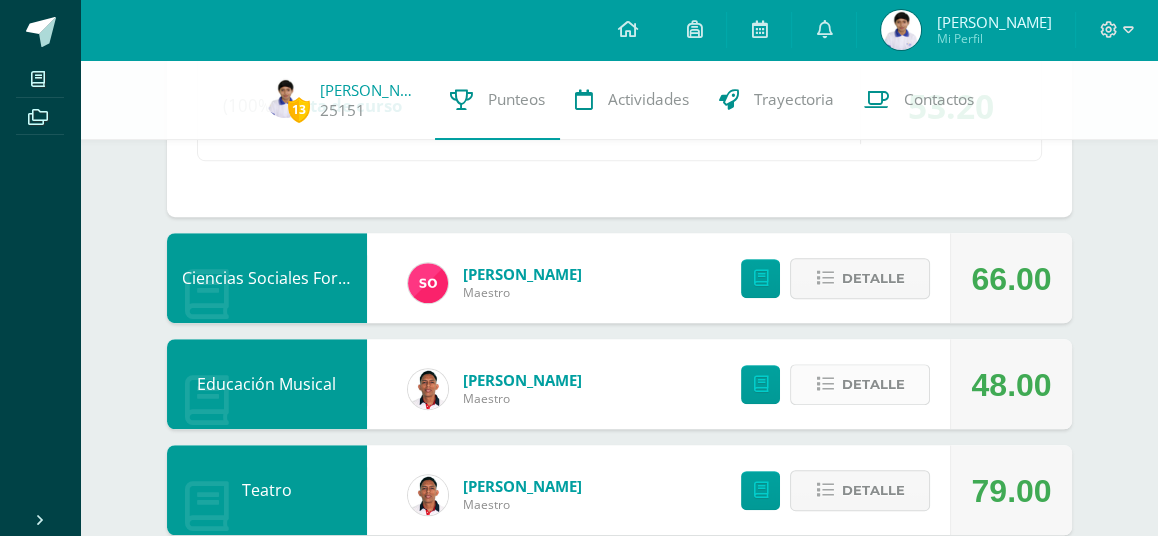 click on "Detalle" at bounding box center [872, 384] 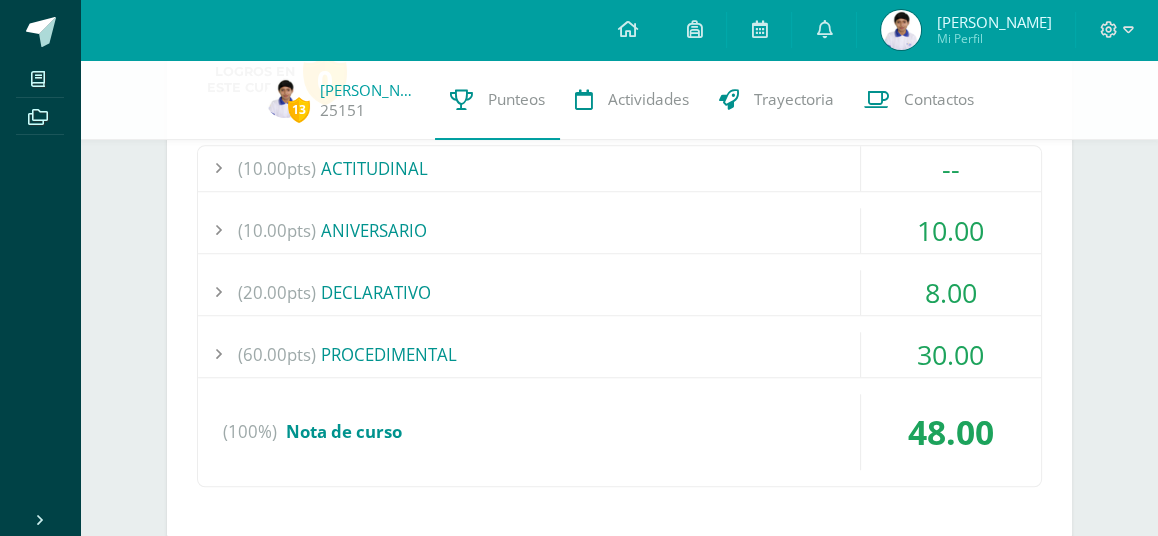 scroll, scrollTop: 1844, scrollLeft: 0, axis: vertical 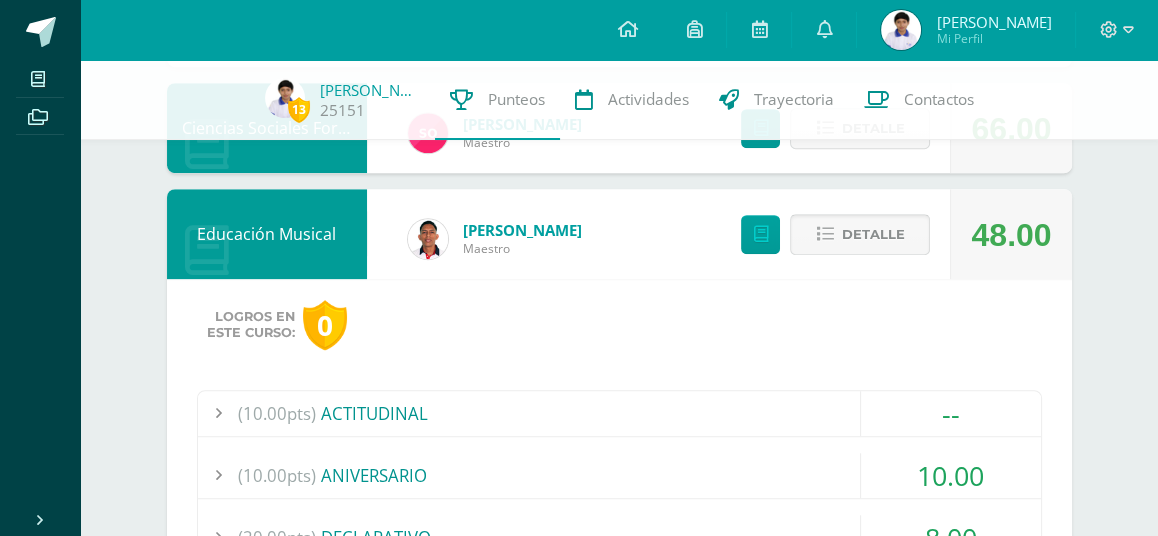 click on "Detalle" at bounding box center (872, 234) 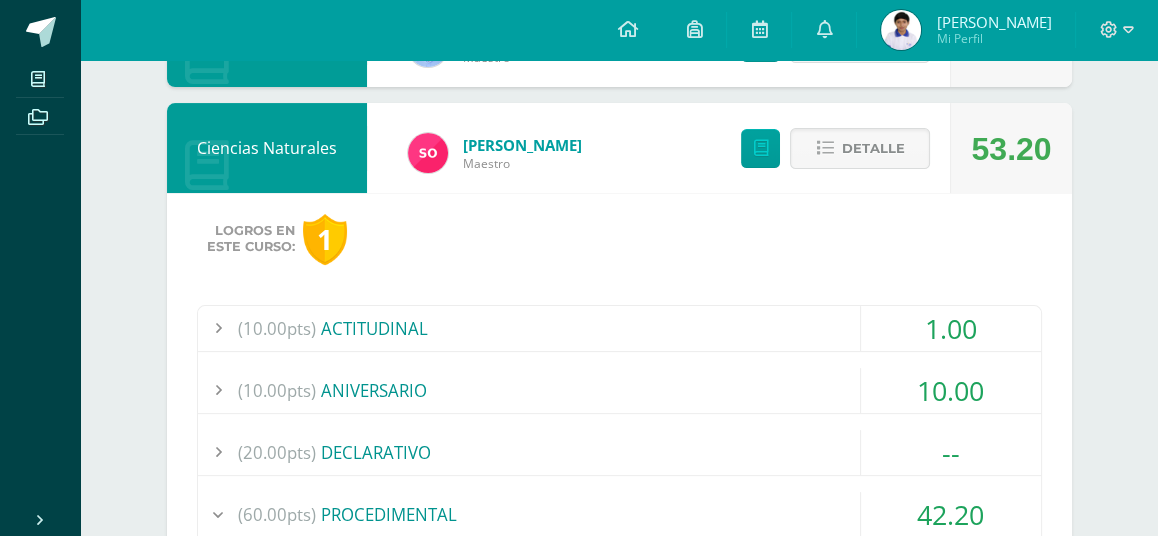 scroll, scrollTop: 534, scrollLeft: 0, axis: vertical 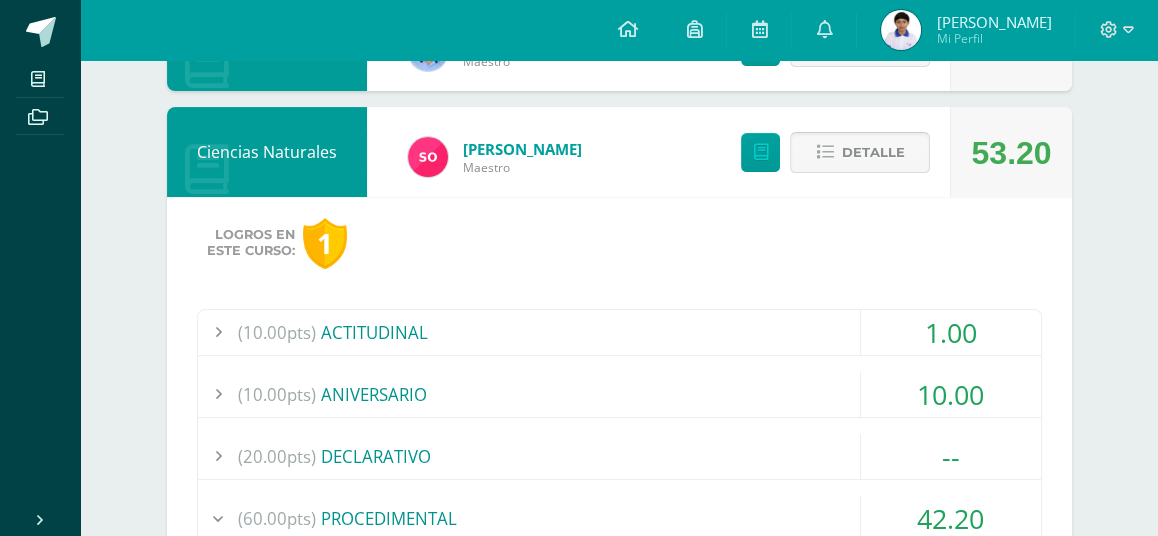 click on "Detalle" at bounding box center [872, 152] 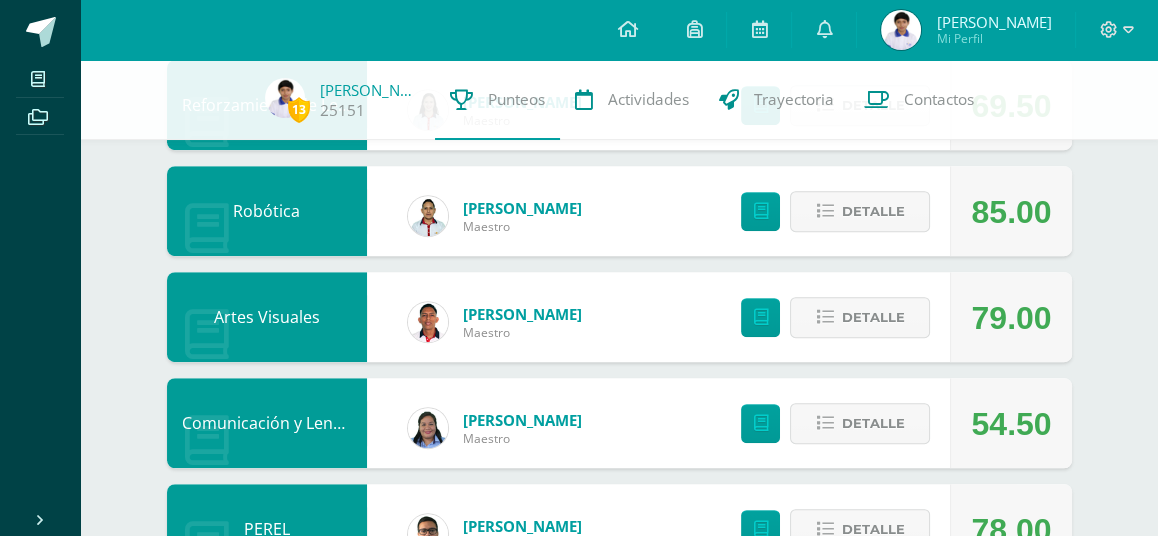 scroll, scrollTop: 1498, scrollLeft: 0, axis: vertical 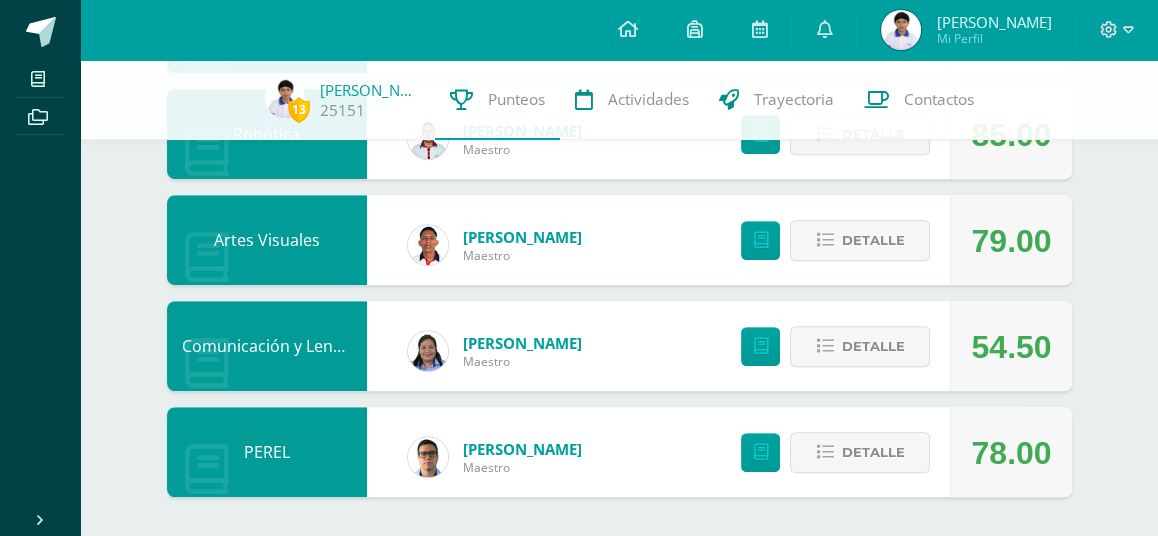 drag, startPoint x: 1166, startPoint y: 211, endPoint x: 1156, endPoint y: 28, distance: 183.27303 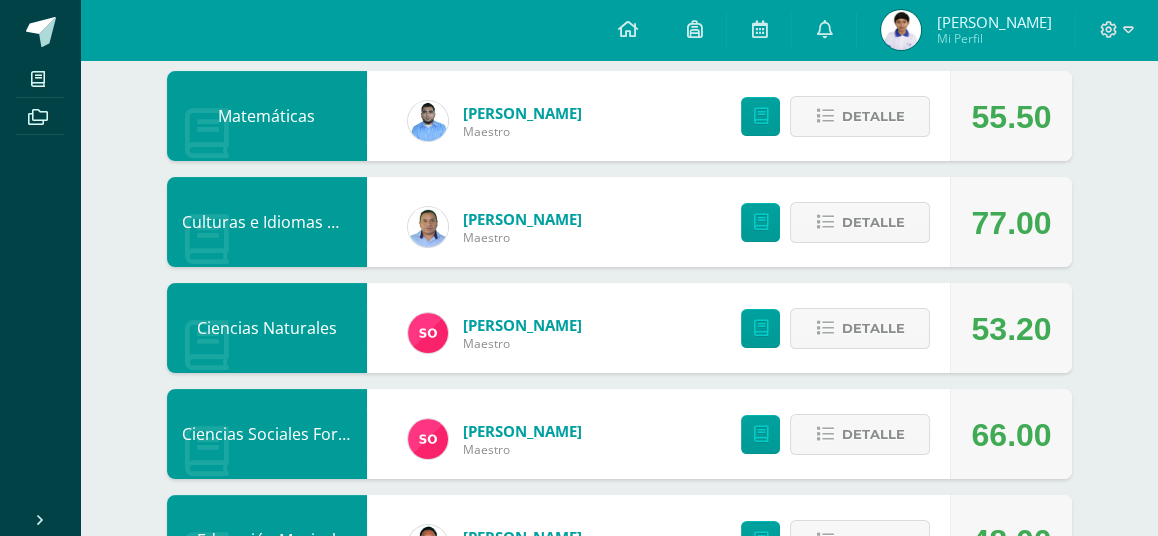 scroll, scrollTop: 363, scrollLeft: 0, axis: vertical 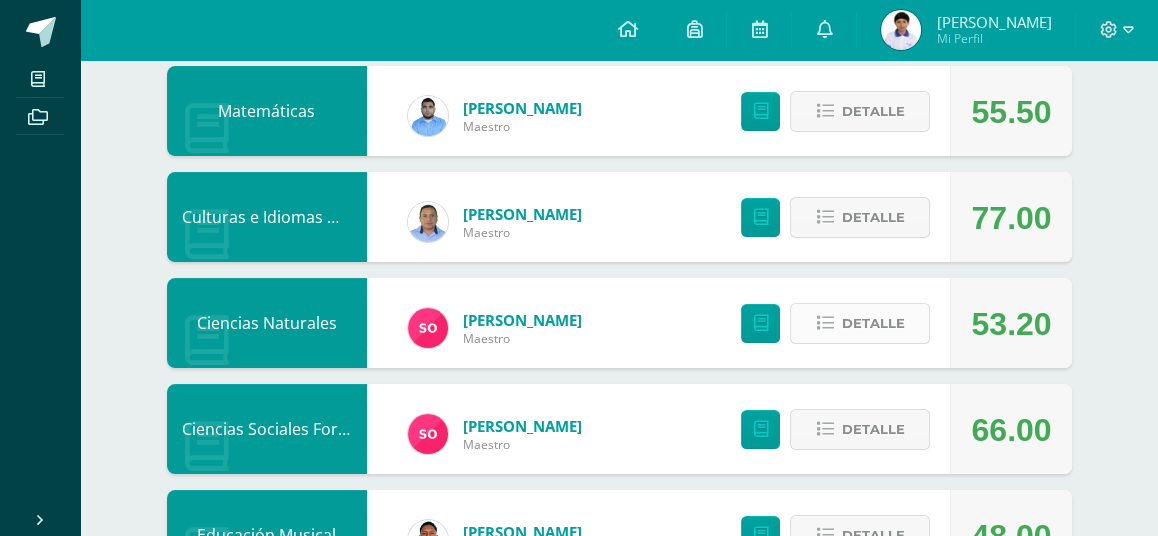click on "Detalle" at bounding box center (872, 323) 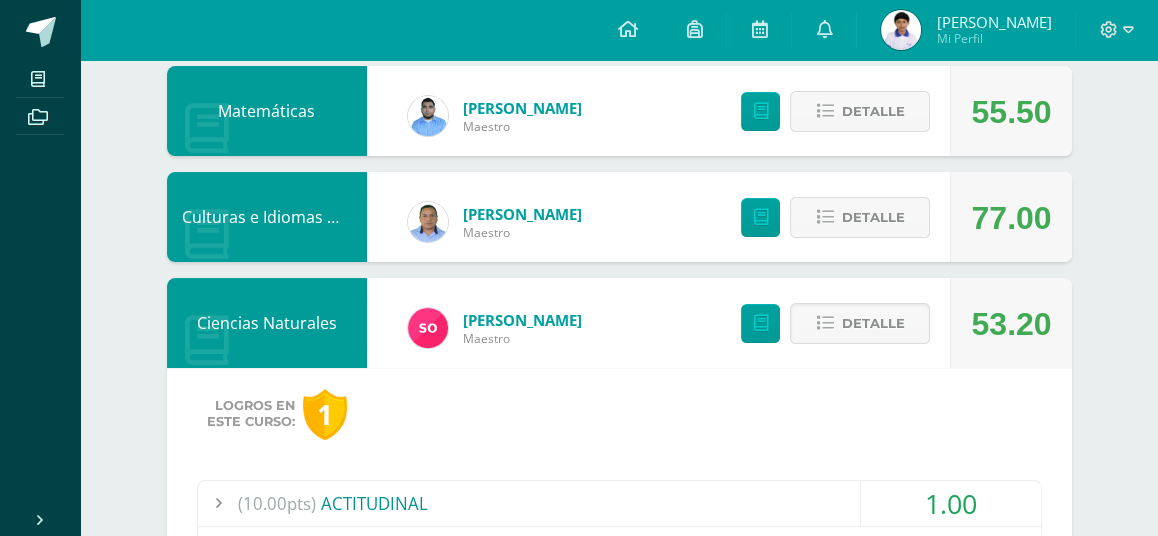 scroll, scrollTop: 0, scrollLeft: 0, axis: both 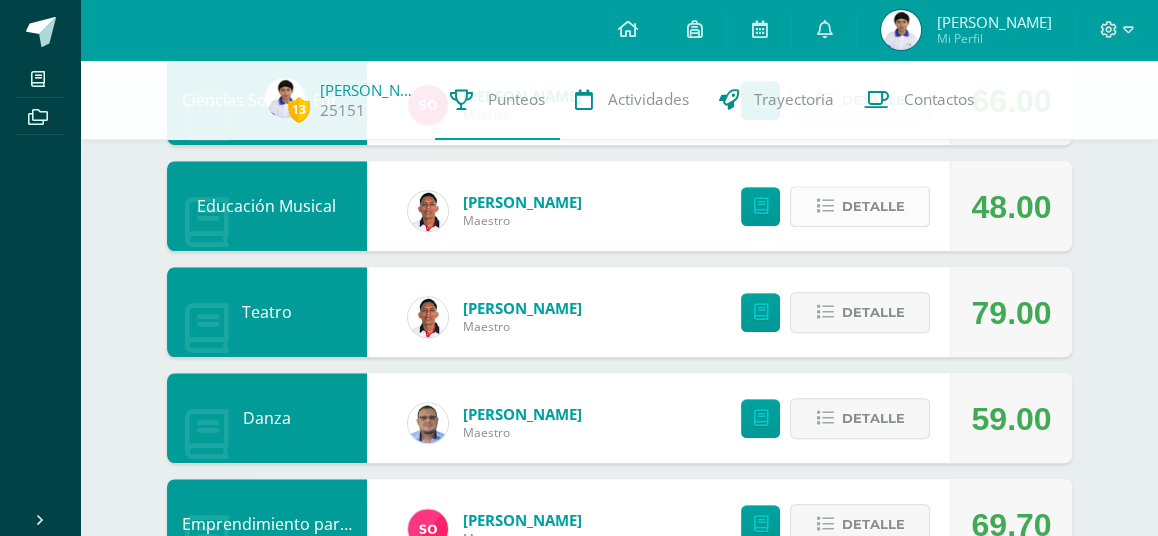 click on "Detalle" at bounding box center (860, 206) 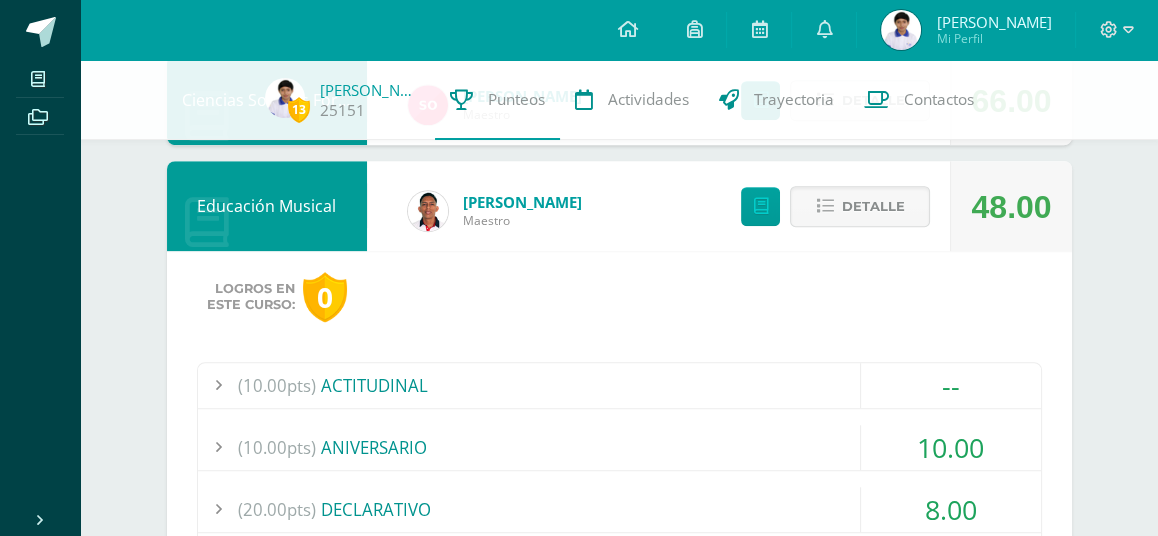 scroll, scrollTop: 2092, scrollLeft: 0, axis: vertical 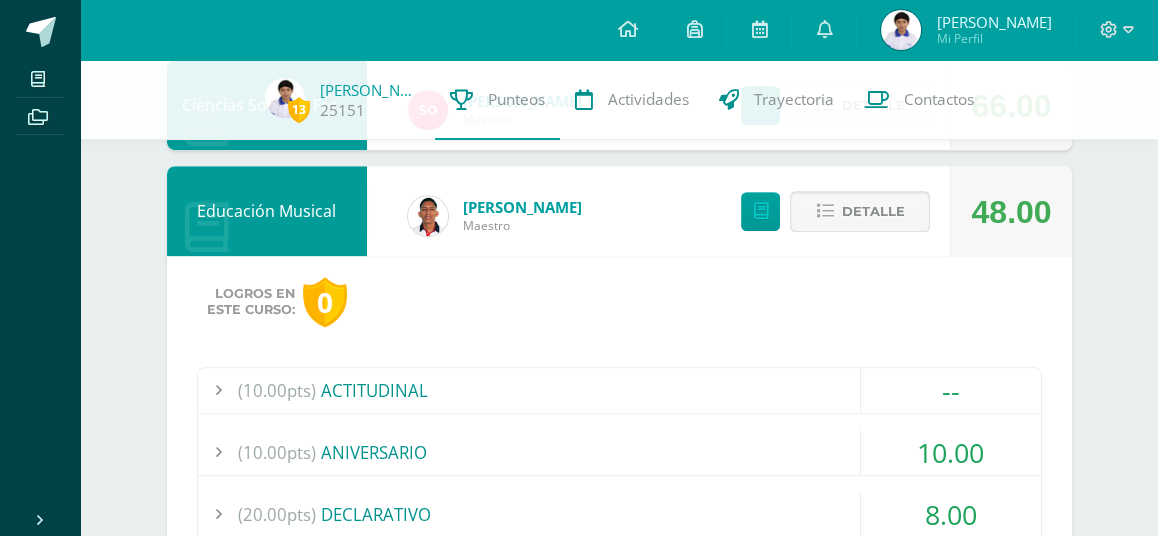 click on "Detalle" at bounding box center [872, 211] 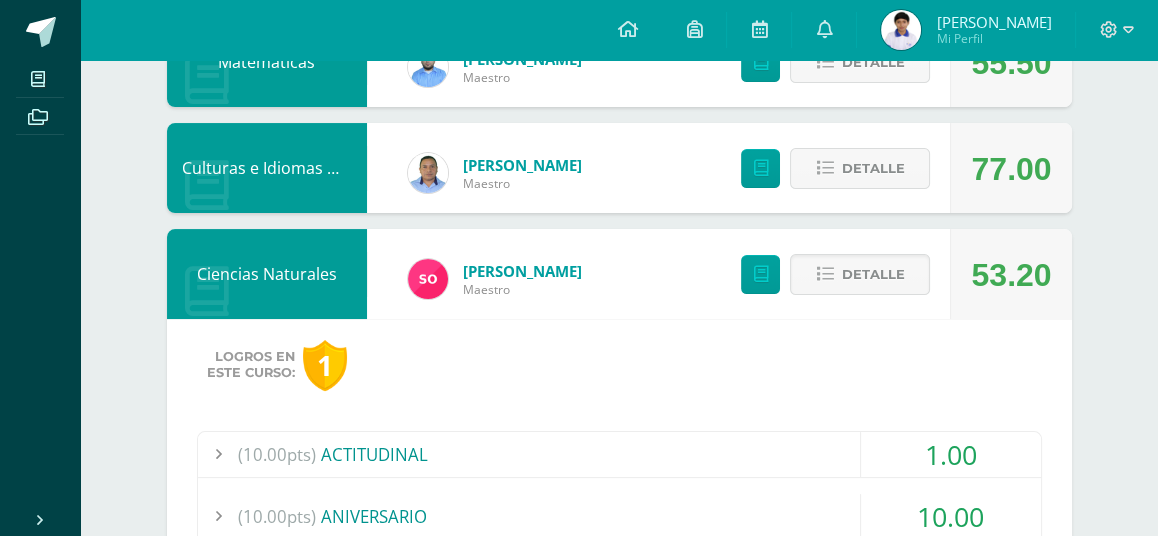 scroll, scrollTop: 408, scrollLeft: 0, axis: vertical 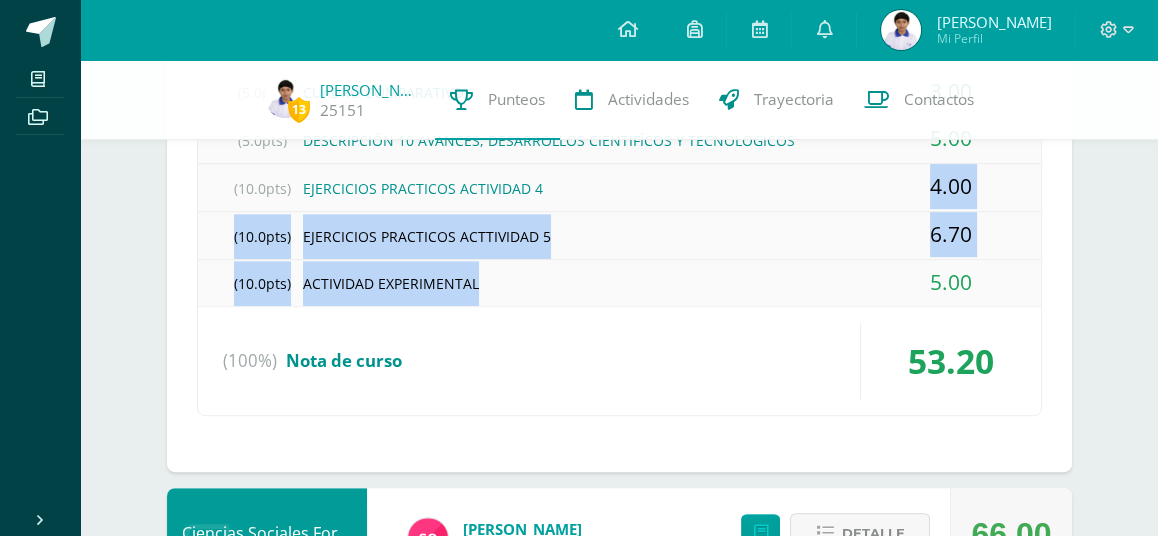 drag, startPoint x: 1152, startPoint y: 291, endPoint x: 1163, endPoint y: 193, distance: 98.61542 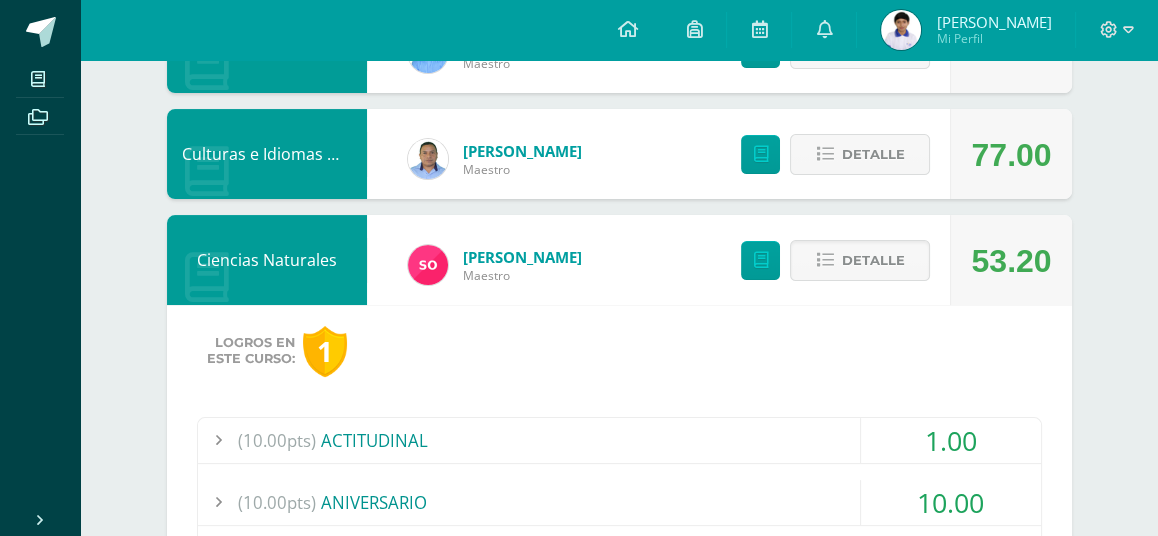 scroll, scrollTop: 415, scrollLeft: 0, axis: vertical 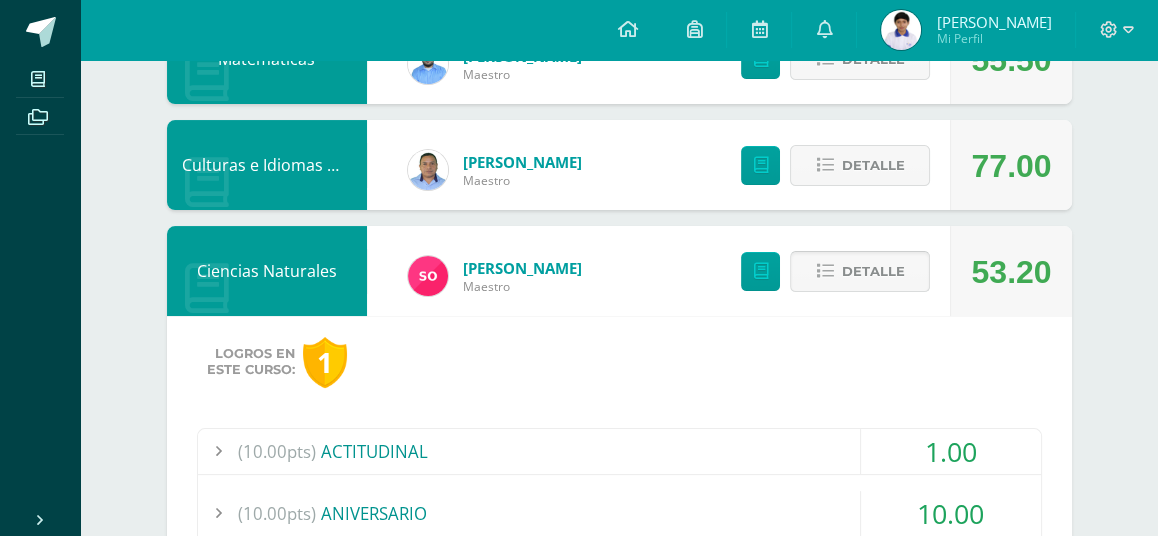 click on "Detalle" at bounding box center [872, 271] 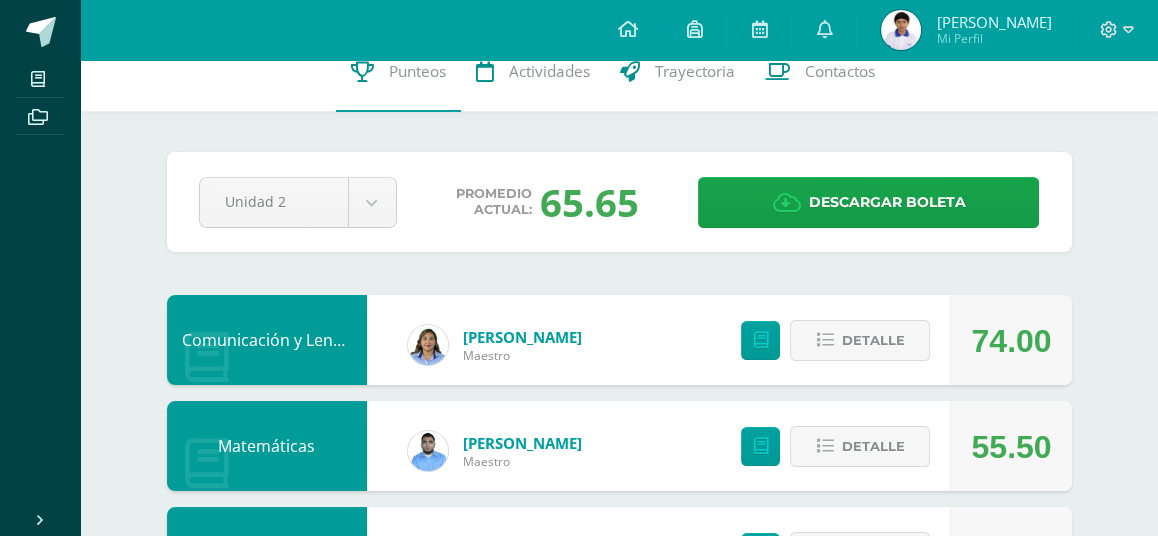 scroll, scrollTop: 38, scrollLeft: 0, axis: vertical 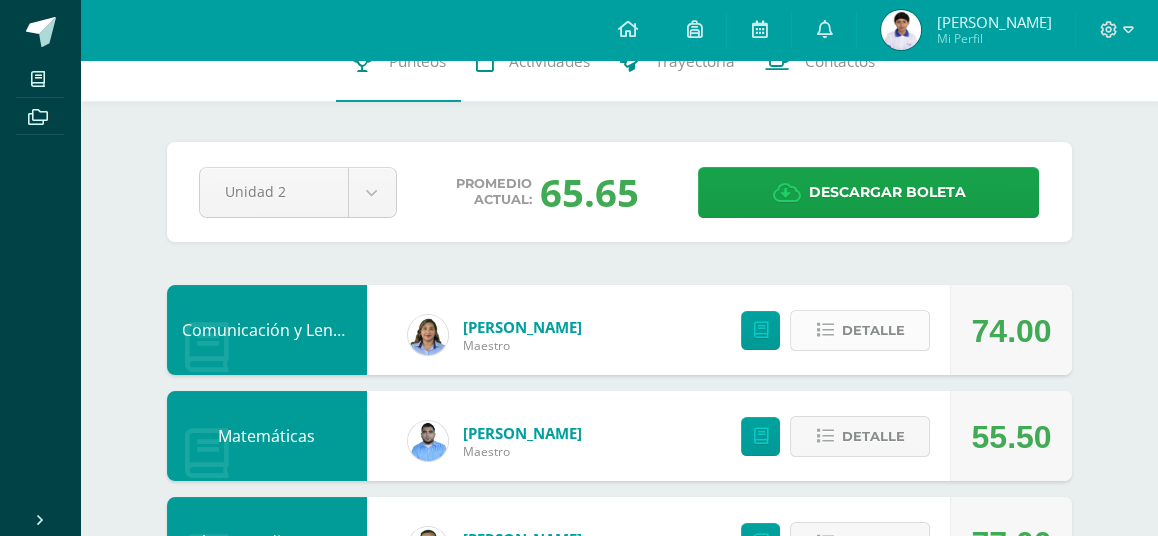 click on "Detalle" at bounding box center [872, 330] 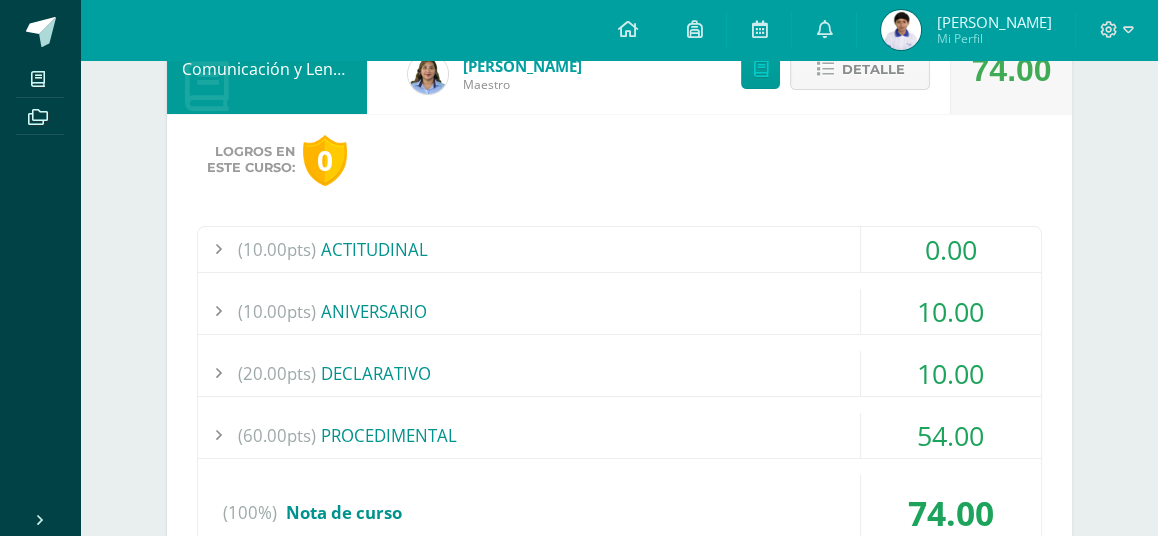 scroll, scrollTop: 389, scrollLeft: 0, axis: vertical 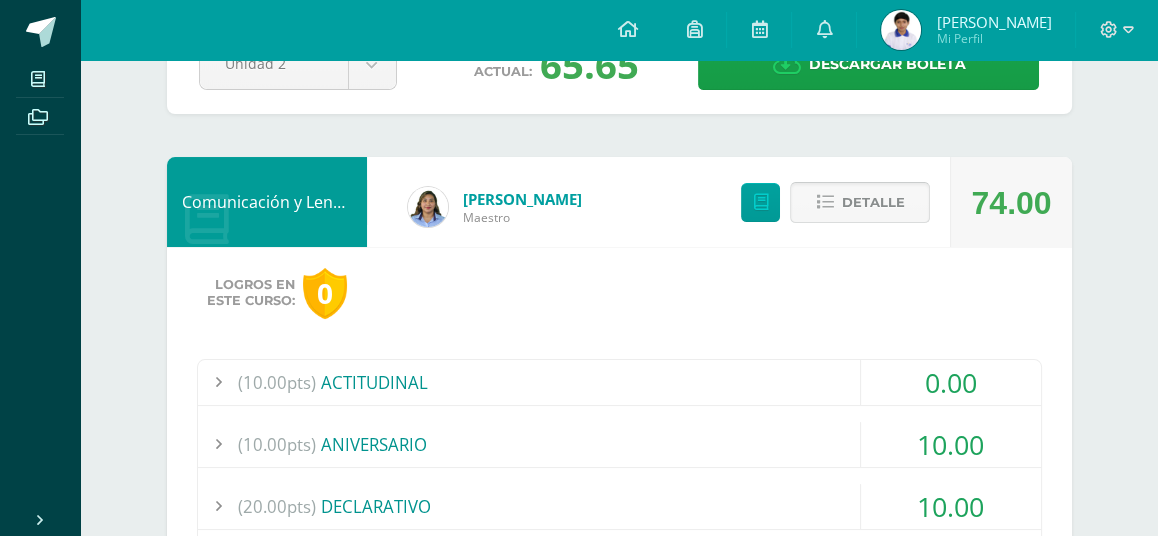 click on "Detalle" at bounding box center (860, 202) 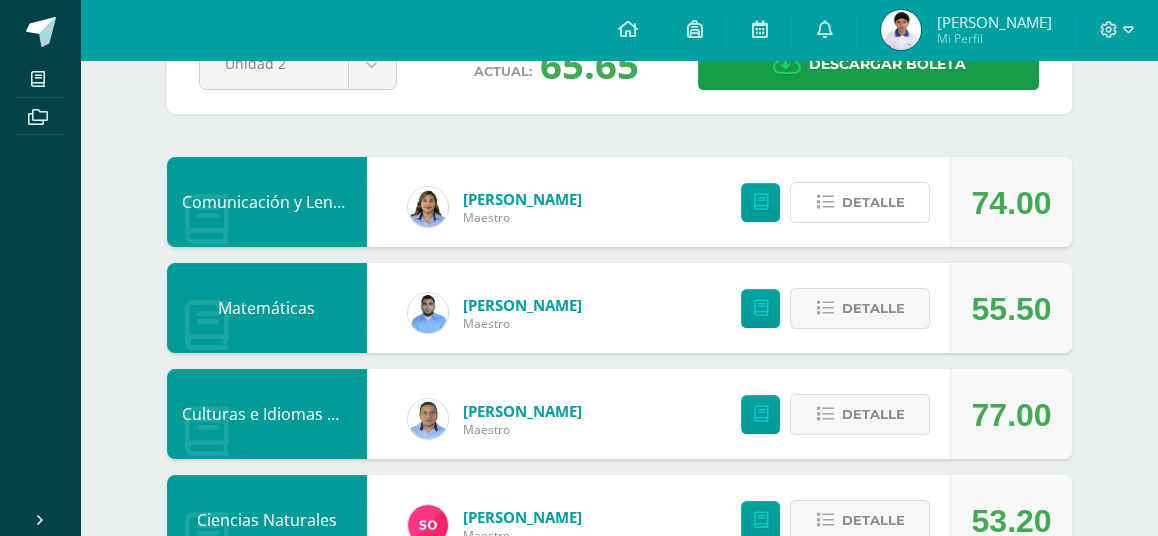 scroll, scrollTop: 635, scrollLeft: 0, axis: vertical 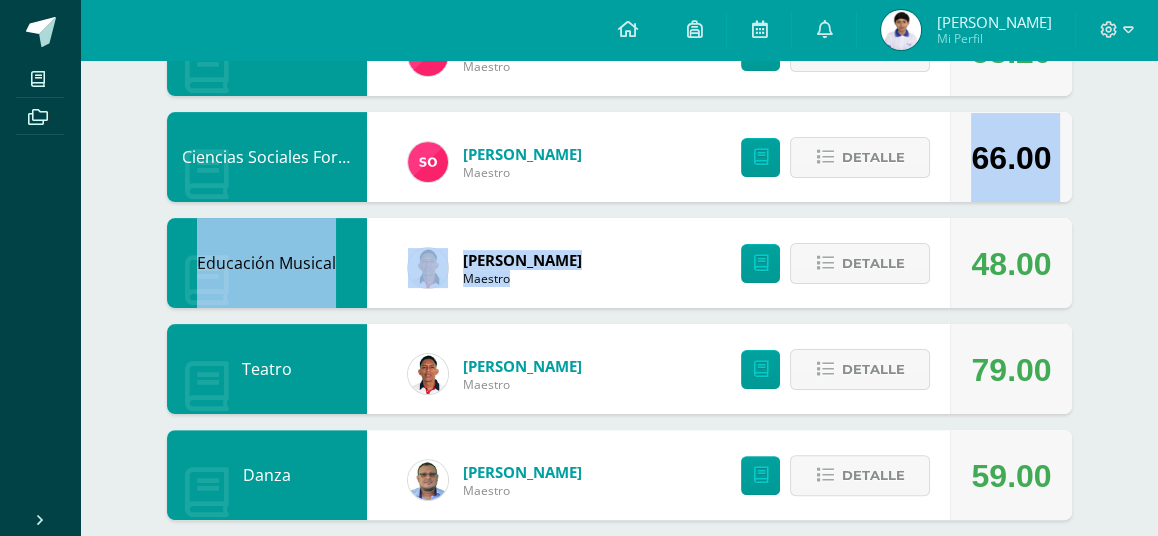 drag, startPoint x: 1152, startPoint y: 209, endPoint x: 1149, endPoint y: 187, distance: 22.203604 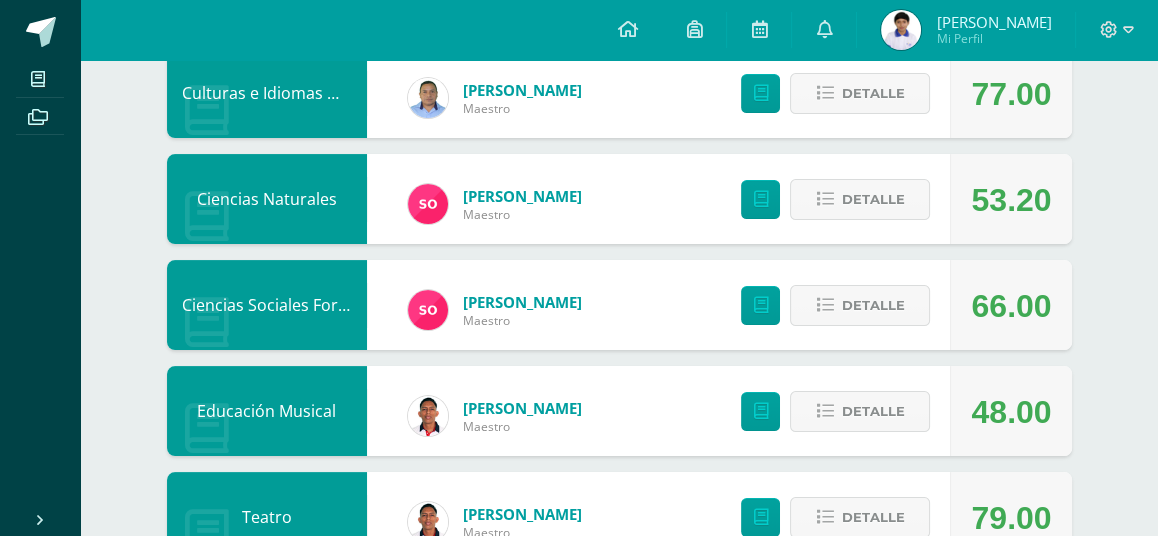 scroll, scrollTop: 480, scrollLeft: 0, axis: vertical 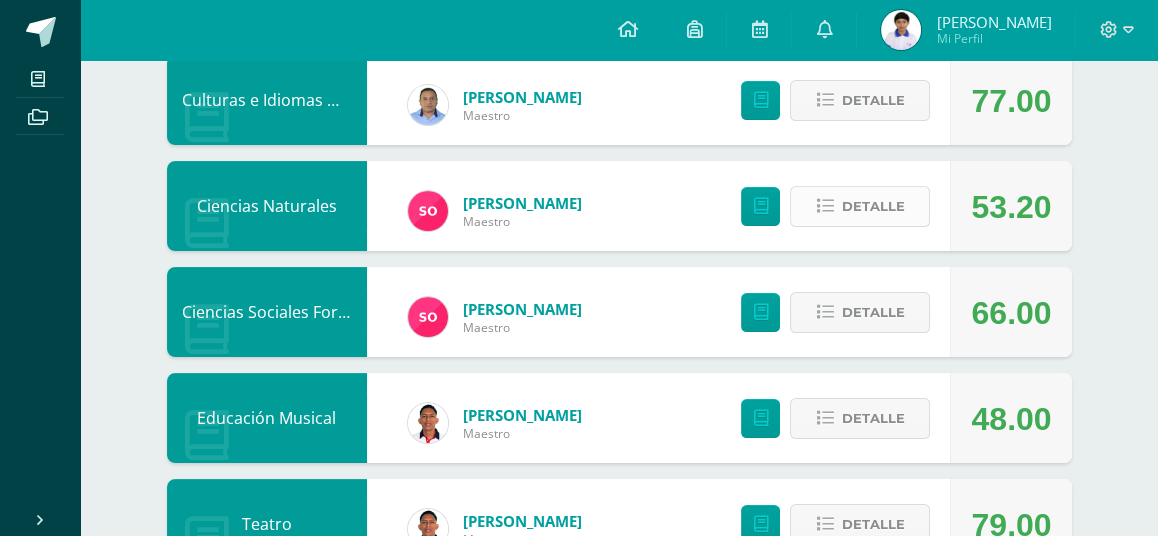 click on "Detalle" at bounding box center [872, 206] 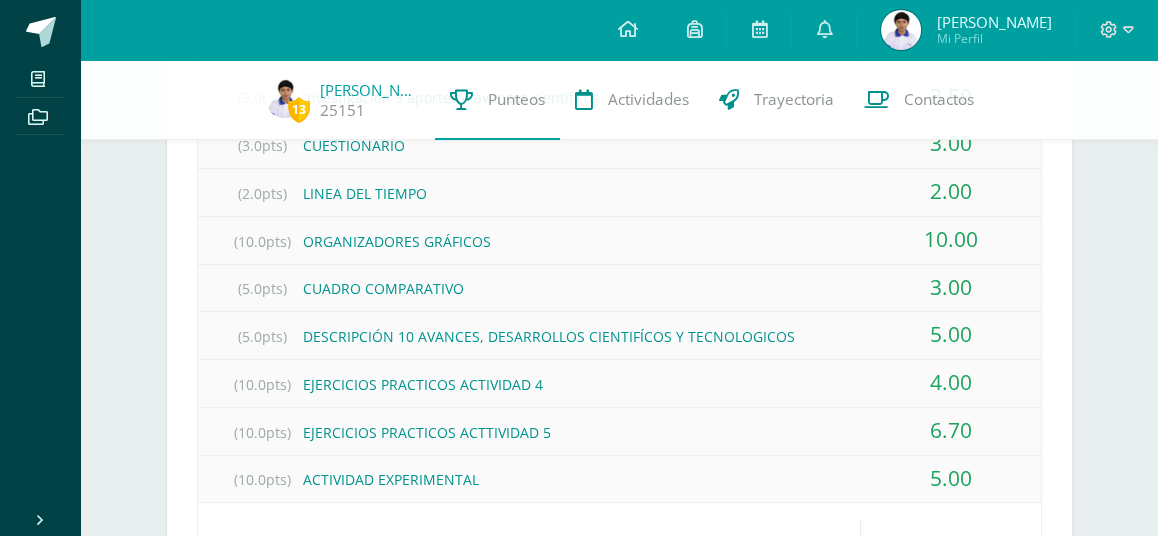scroll, scrollTop: 997, scrollLeft: 0, axis: vertical 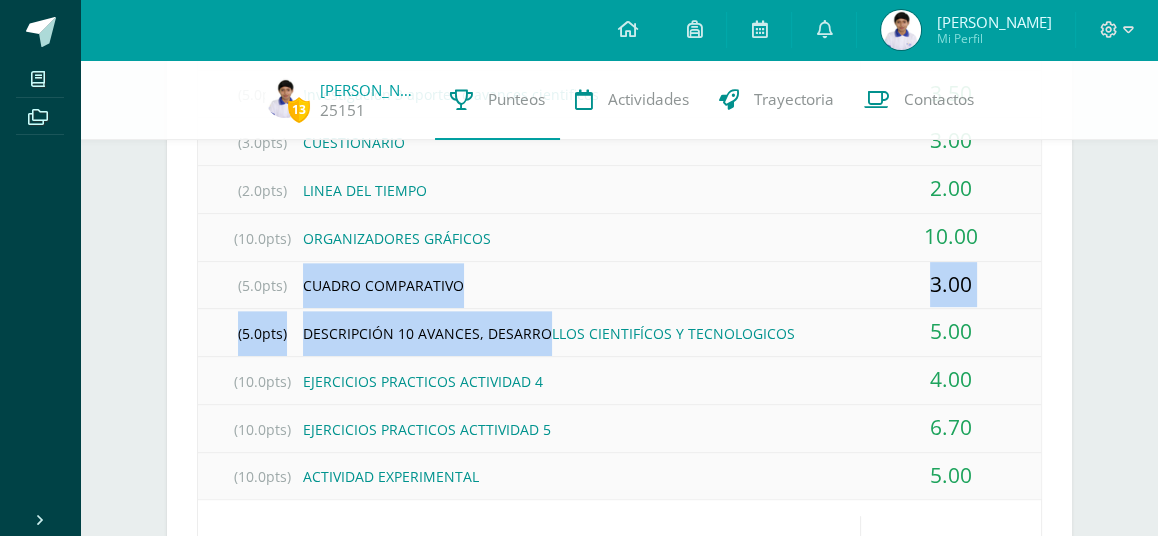 drag, startPoint x: 302, startPoint y: 283, endPoint x: 547, endPoint y: 302, distance: 245.73563 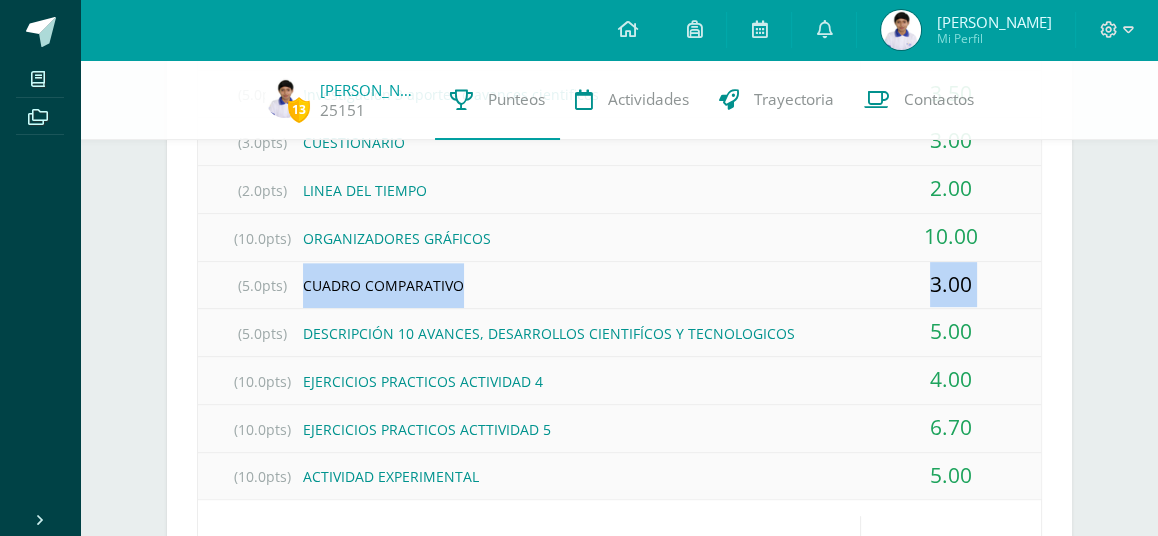 click on "(5.0pts)  CUADRO COMPARATIVO" at bounding box center [619, 285] 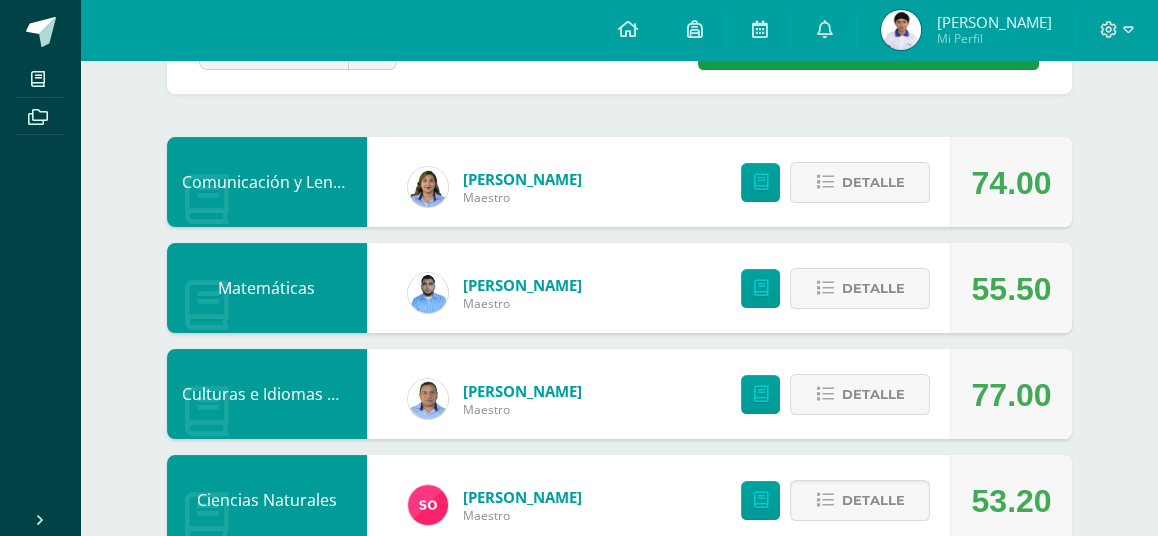 scroll, scrollTop: 56, scrollLeft: 0, axis: vertical 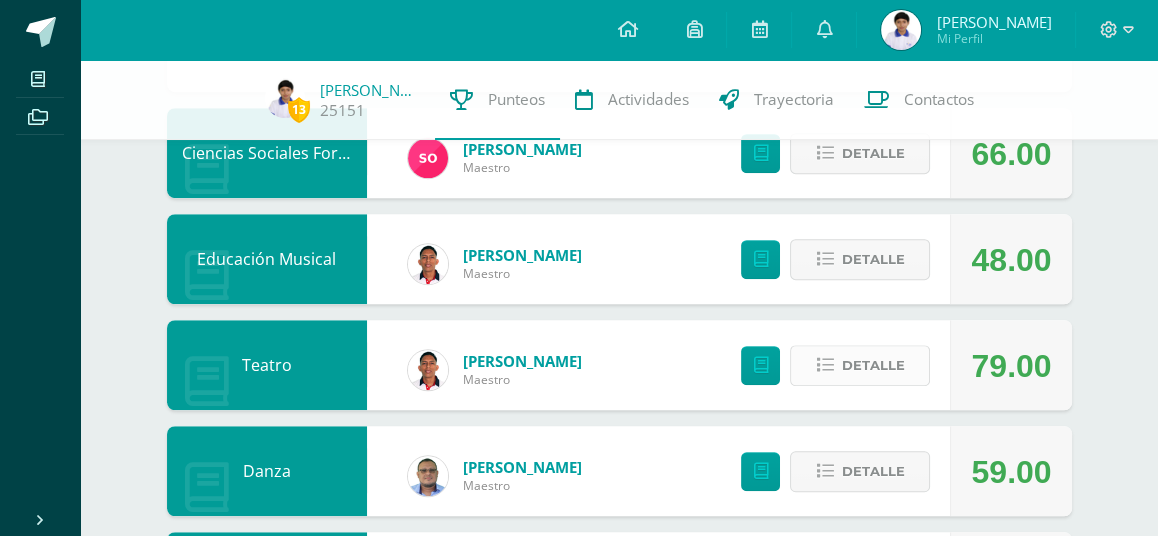 click on "Detalle" at bounding box center (872, 365) 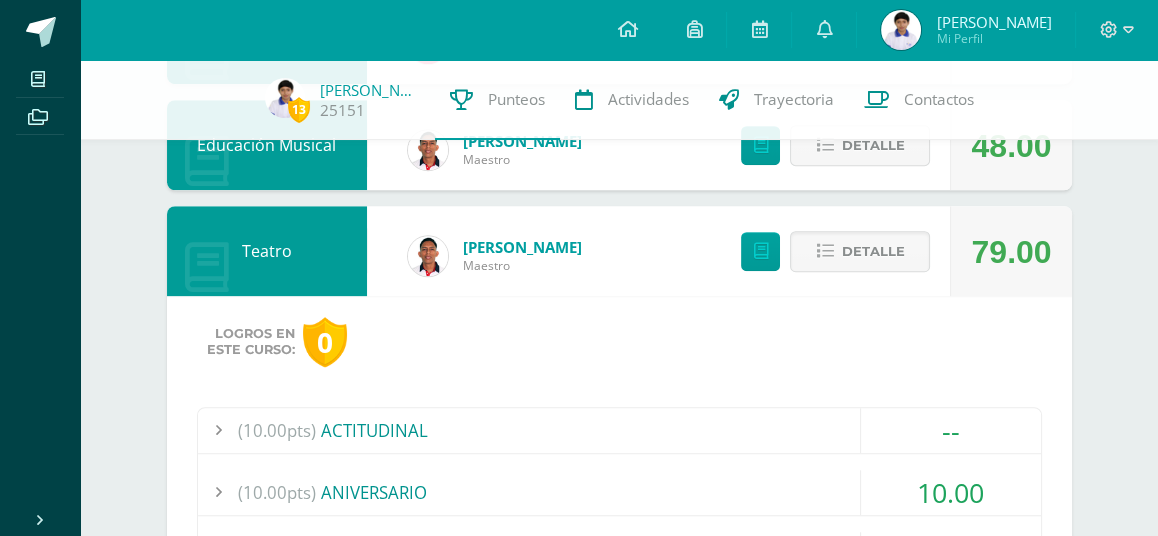 scroll, scrollTop: 1768, scrollLeft: 0, axis: vertical 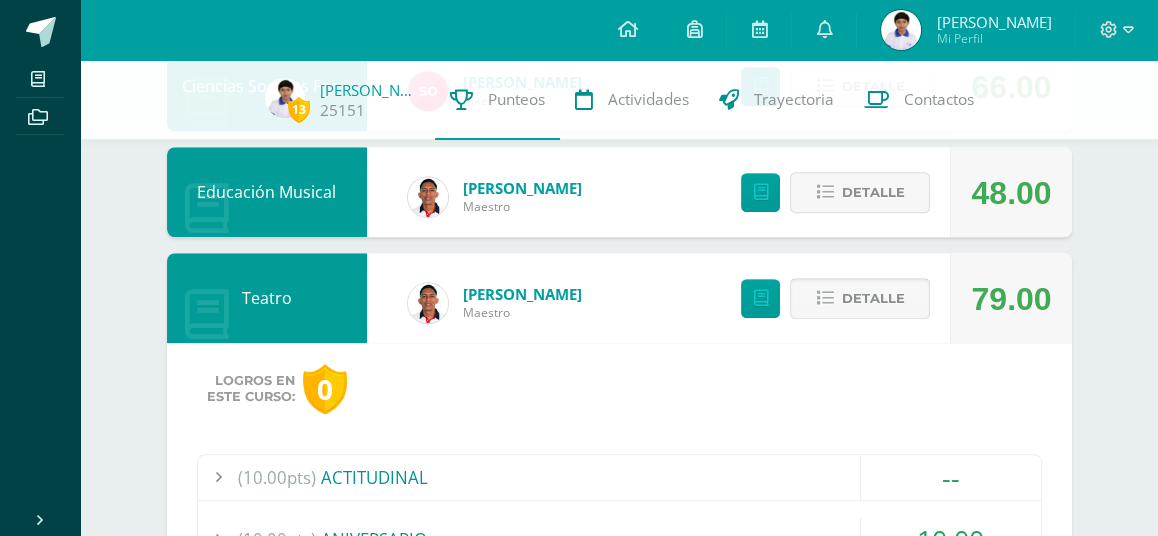click on "Detalle" at bounding box center [872, 298] 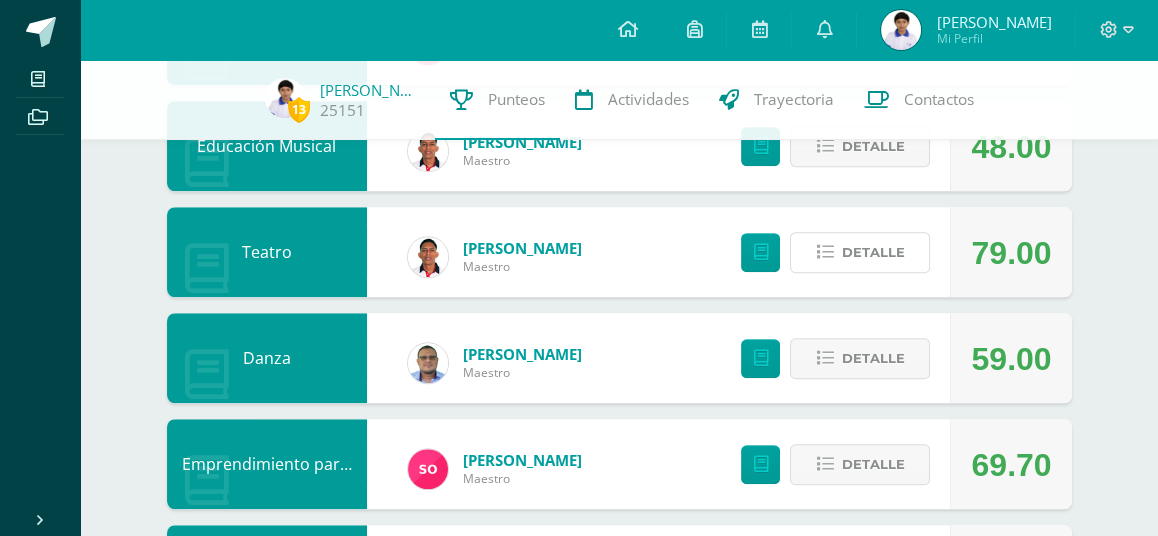 scroll, scrollTop: 1657, scrollLeft: 0, axis: vertical 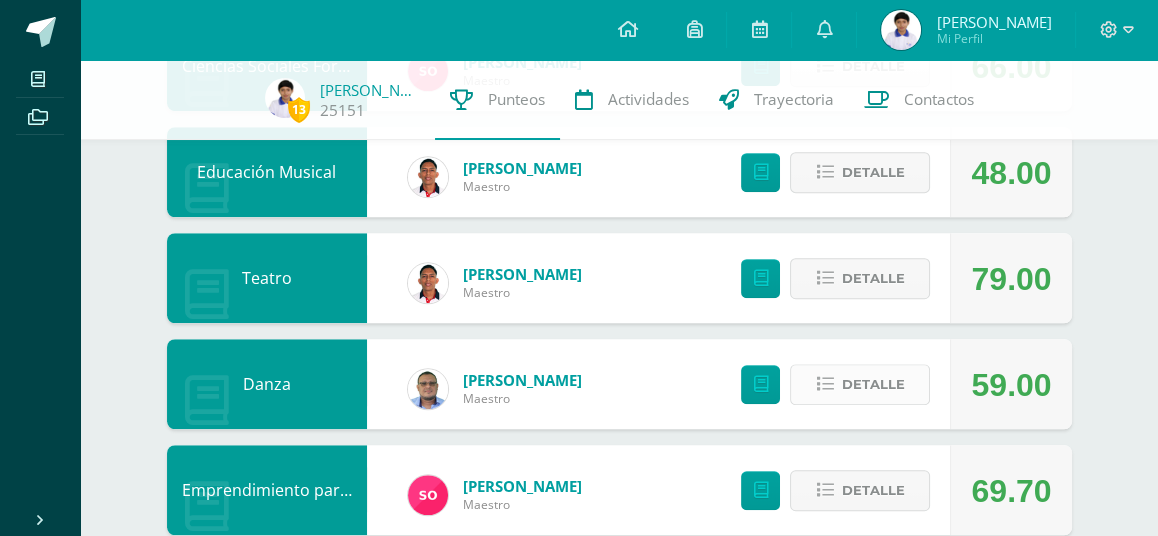 click on "Detalle" at bounding box center (872, 384) 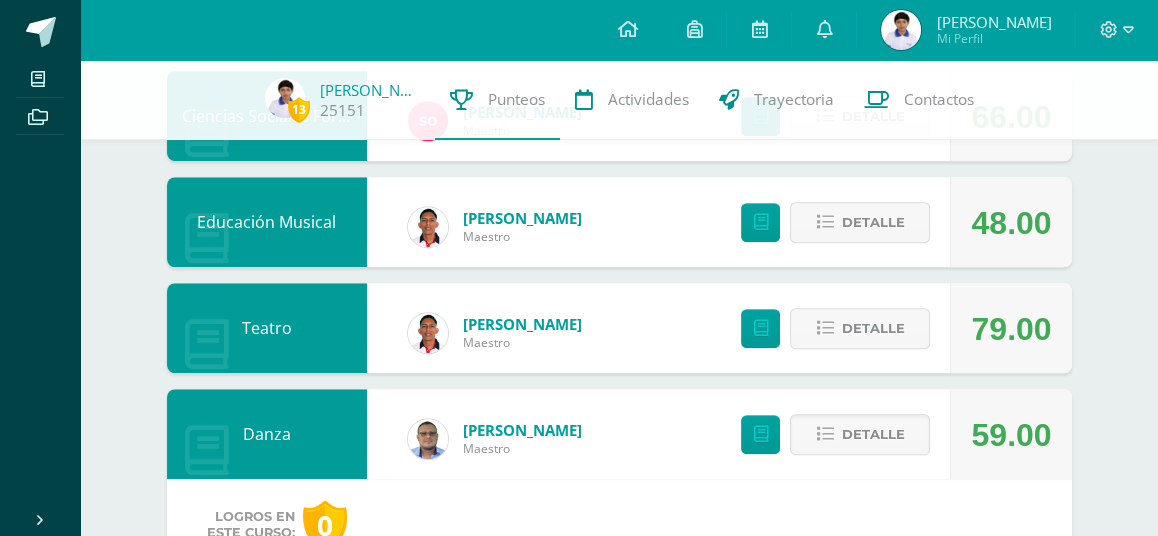 scroll, scrollTop: 1757, scrollLeft: 0, axis: vertical 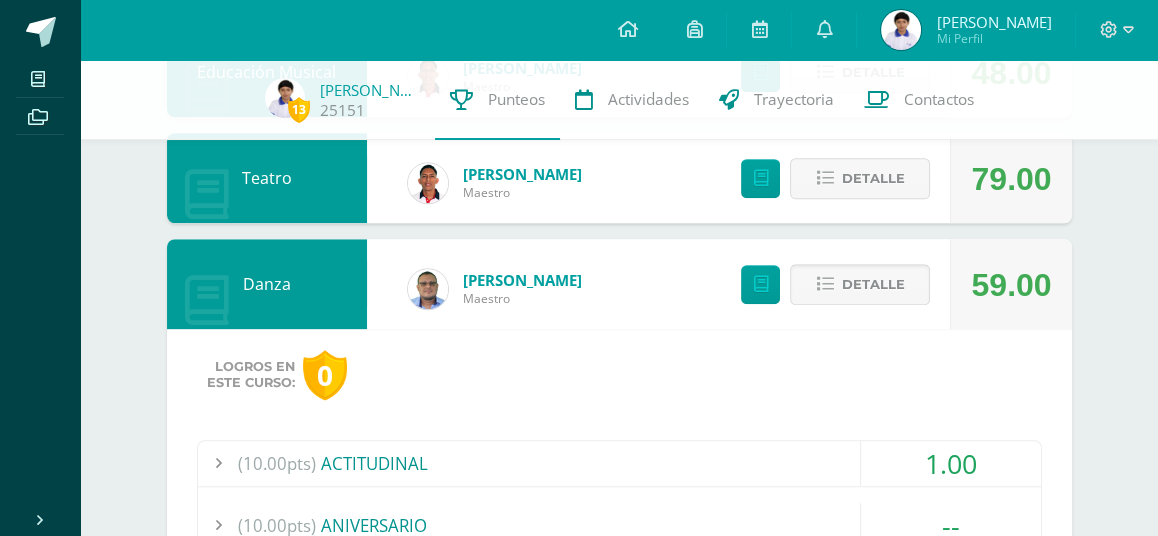 click on "Detalle" at bounding box center (872, 284) 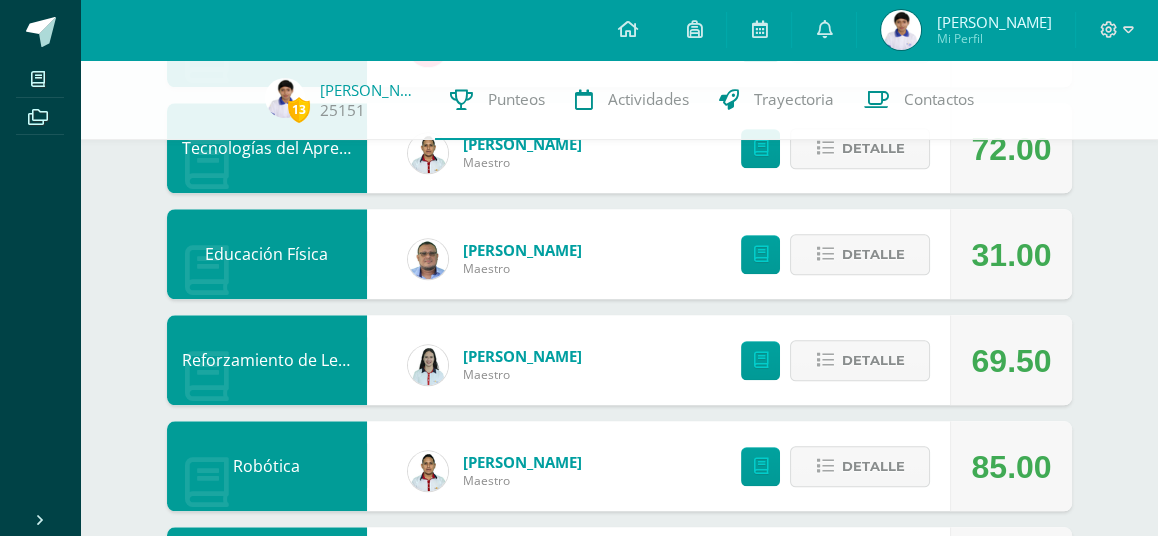scroll, scrollTop: 2116, scrollLeft: 0, axis: vertical 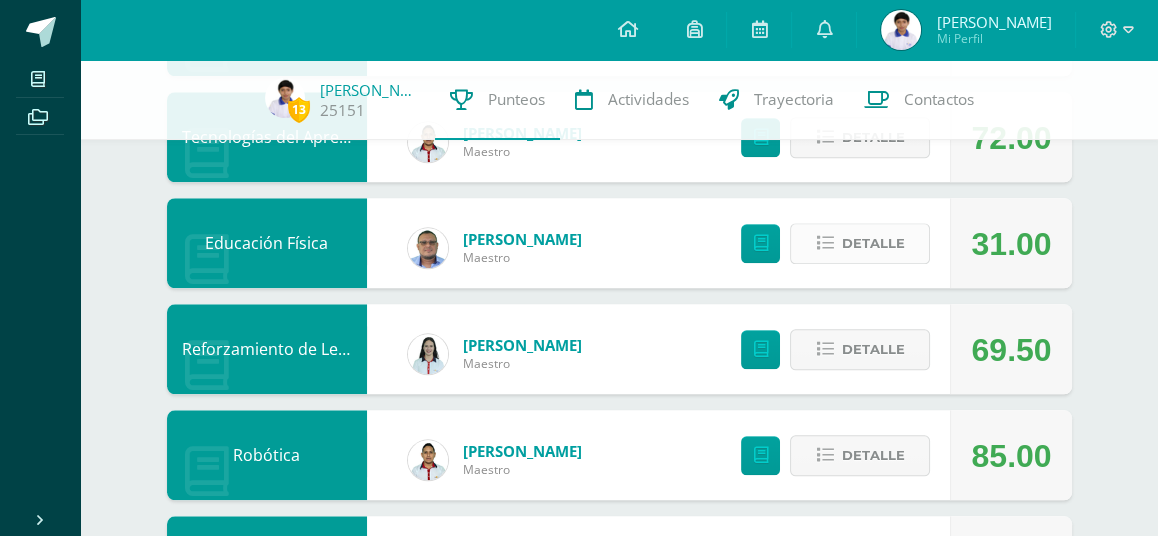 click on "Detalle" at bounding box center [872, 243] 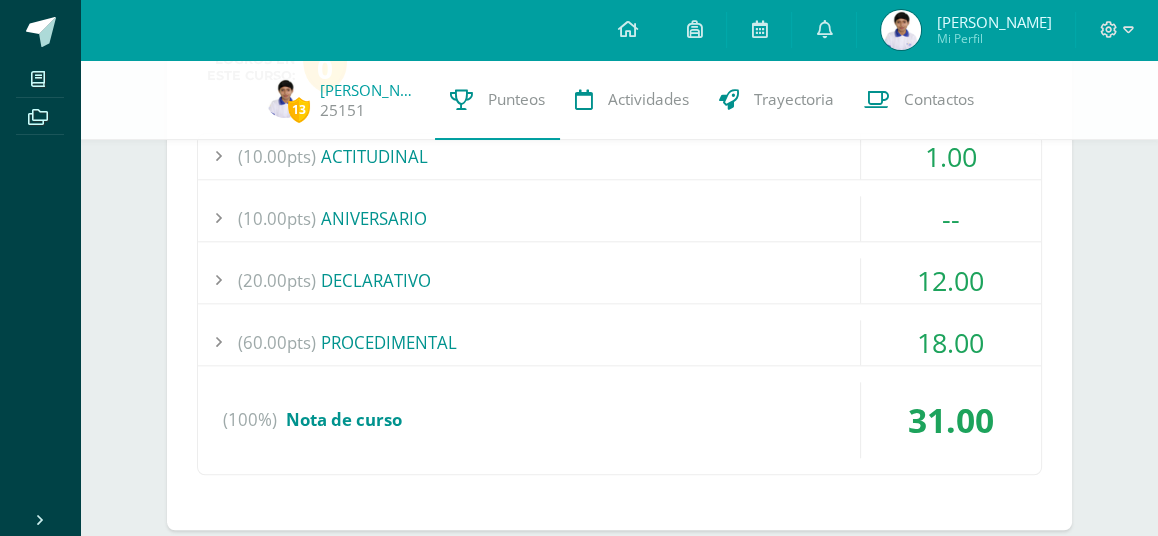 scroll, scrollTop: 2236, scrollLeft: 0, axis: vertical 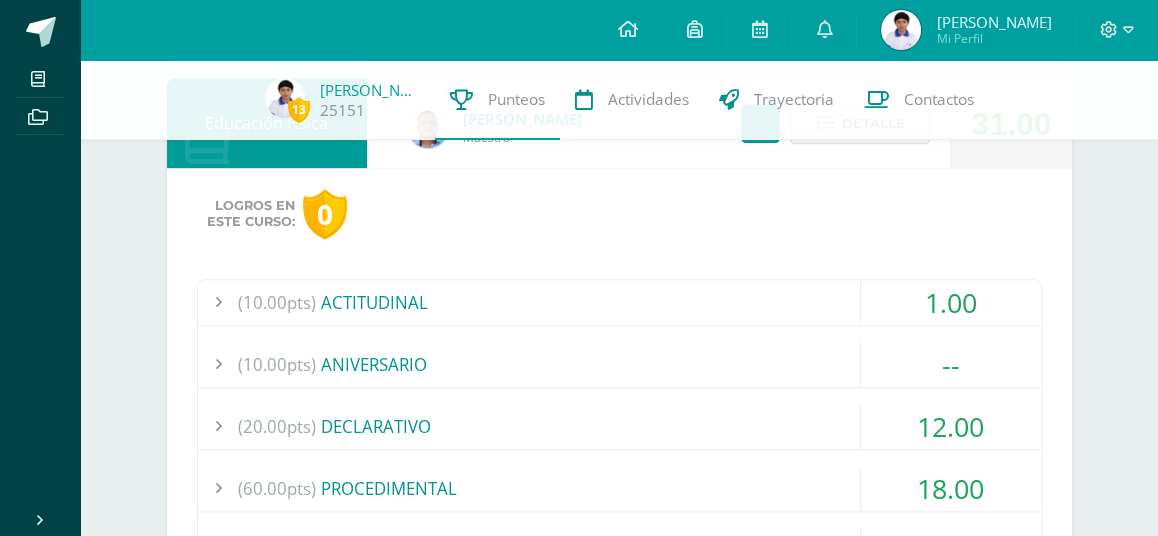 click on "18.00" at bounding box center [951, 488] 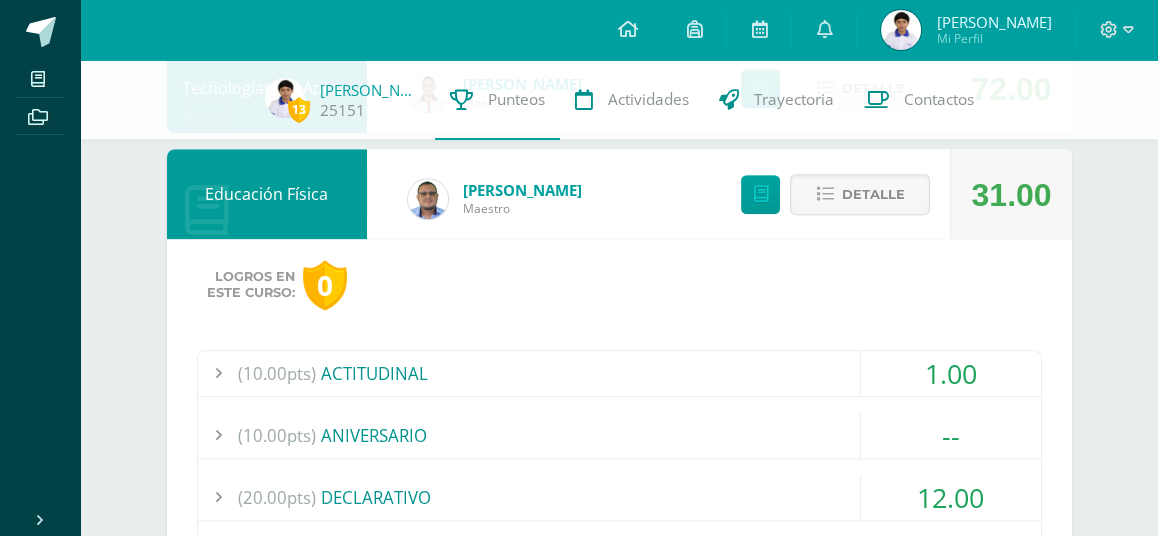 scroll, scrollTop: 1488, scrollLeft: 0, axis: vertical 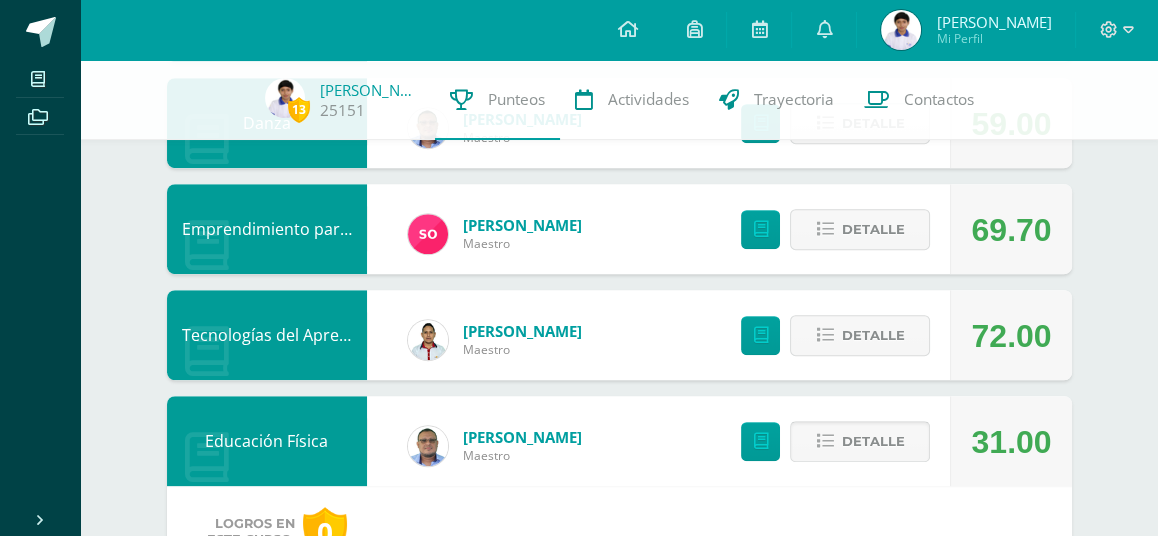 click on "Detalle" at bounding box center [872, 441] 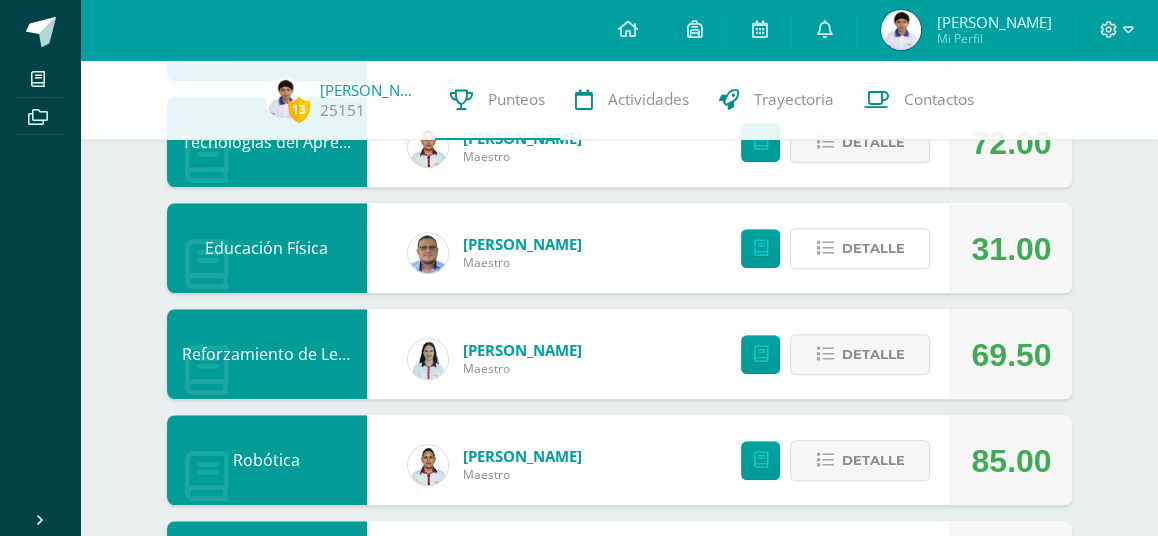 scroll, scrollTop: 1687, scrollLeft: 0, axis: vertical 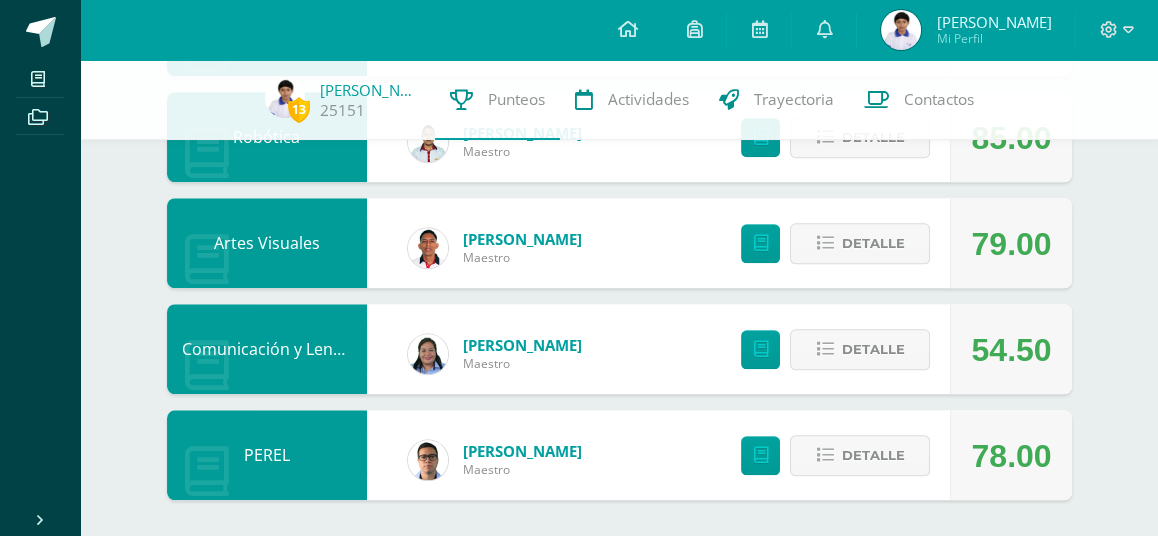 drag, startPoint x: 1161, startPoint y: 405, endPoint x: 1100, endPoint y: 462, distance: 83.48653 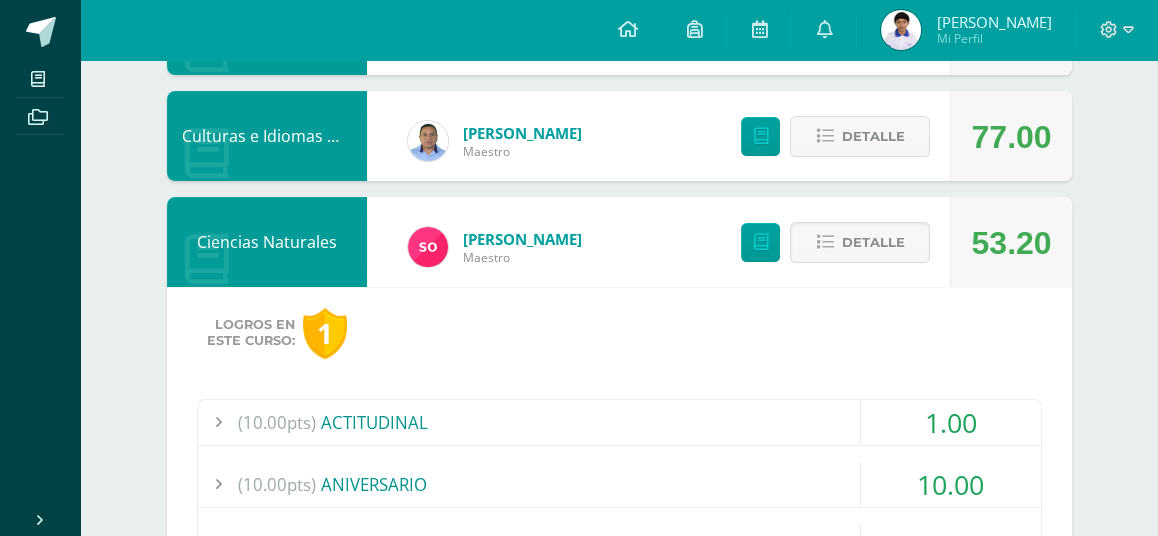 scroll, scrollTop: 423, scrollLeft: 0, axis: vertical 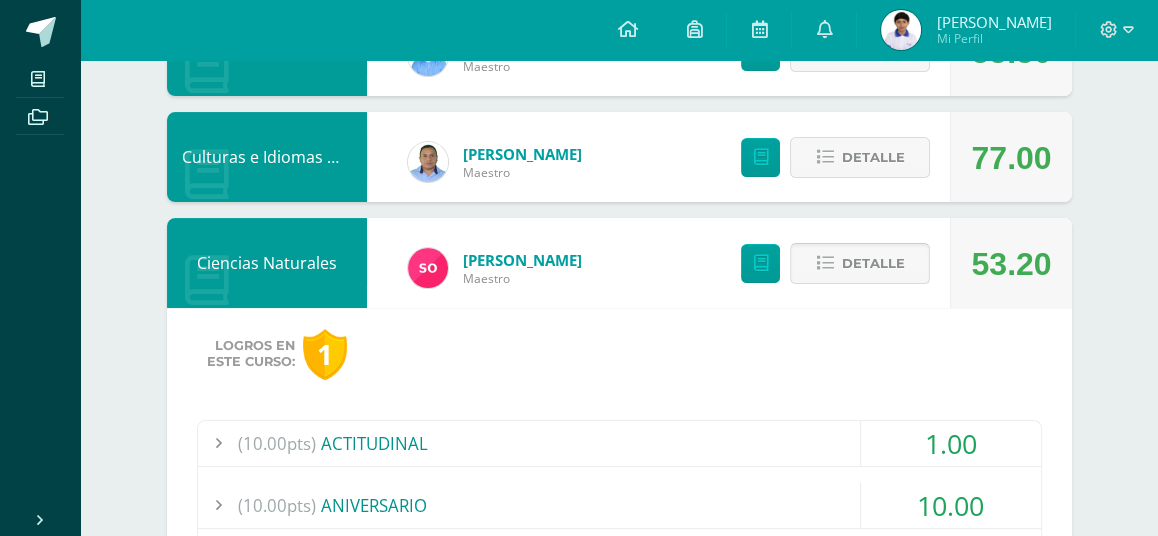 click on "Detalle" at bounding box center (872, 263) 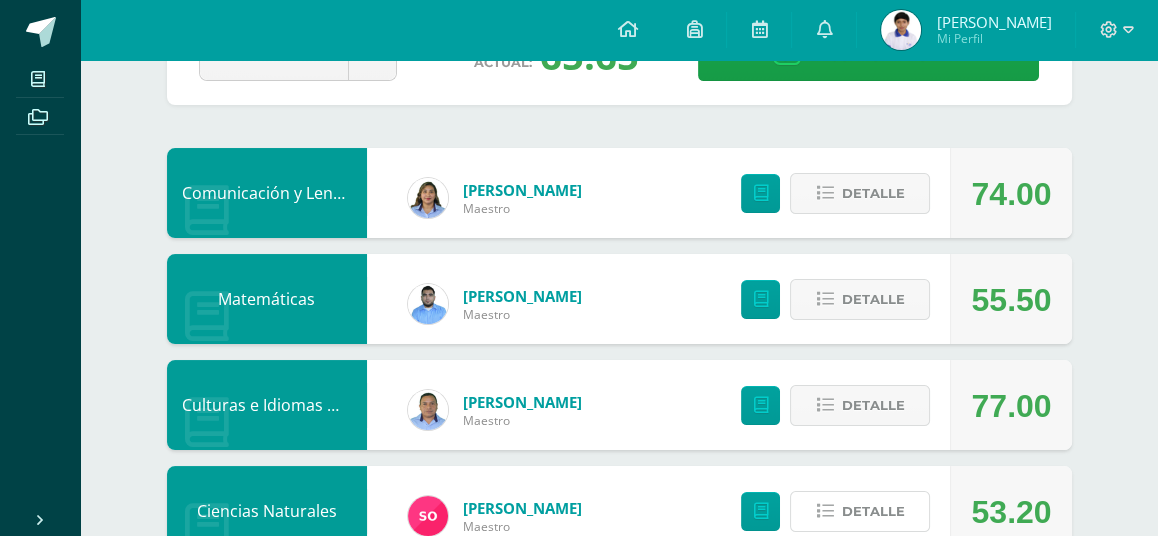 scroll, scrollTop: 0, scrollLeft: 0, axis: both 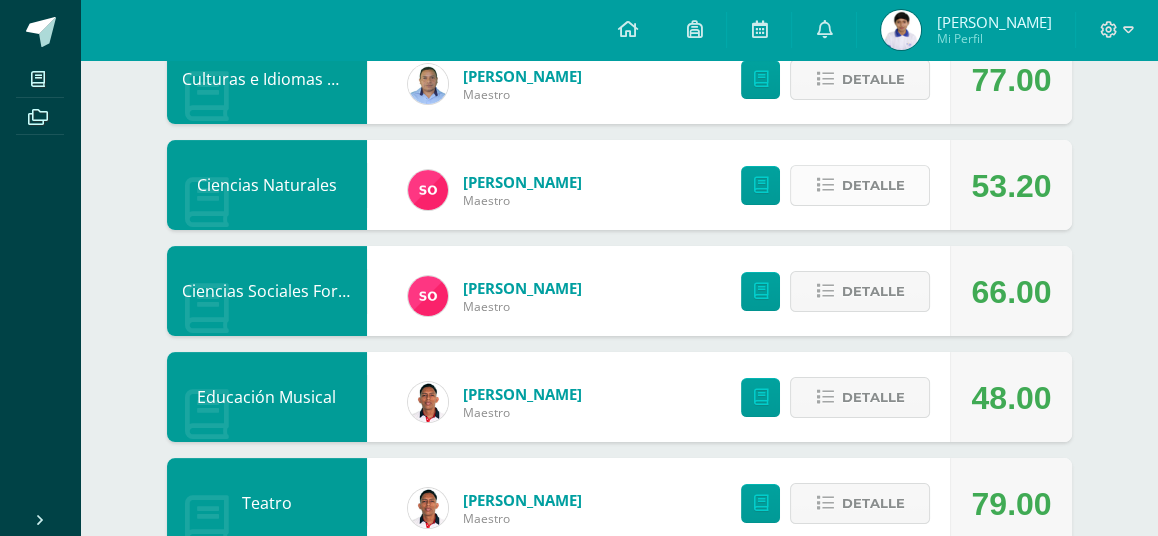 click on "Detalle" at bounding box center [872, 185] 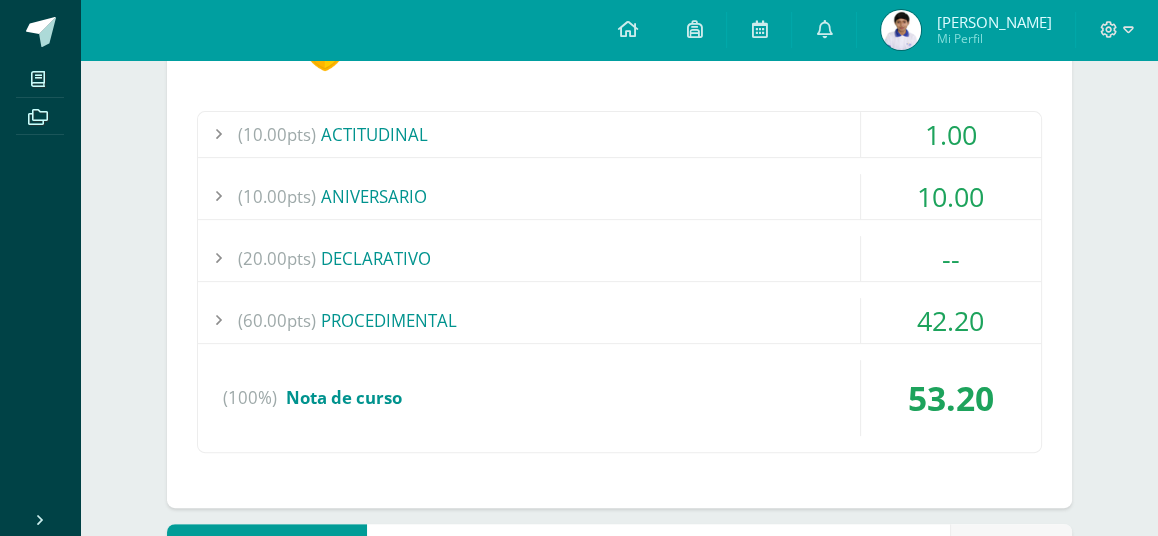 scroll, scrollTop: 723, scrollLeft: 0, axis: vertical 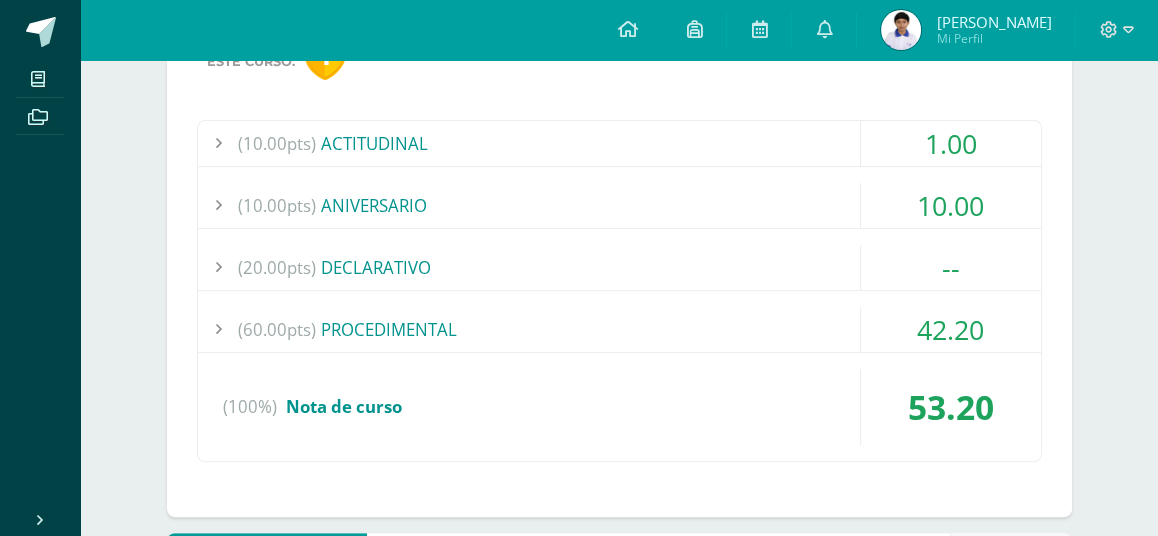 click on "42.20" at bounding box center [951, 329] 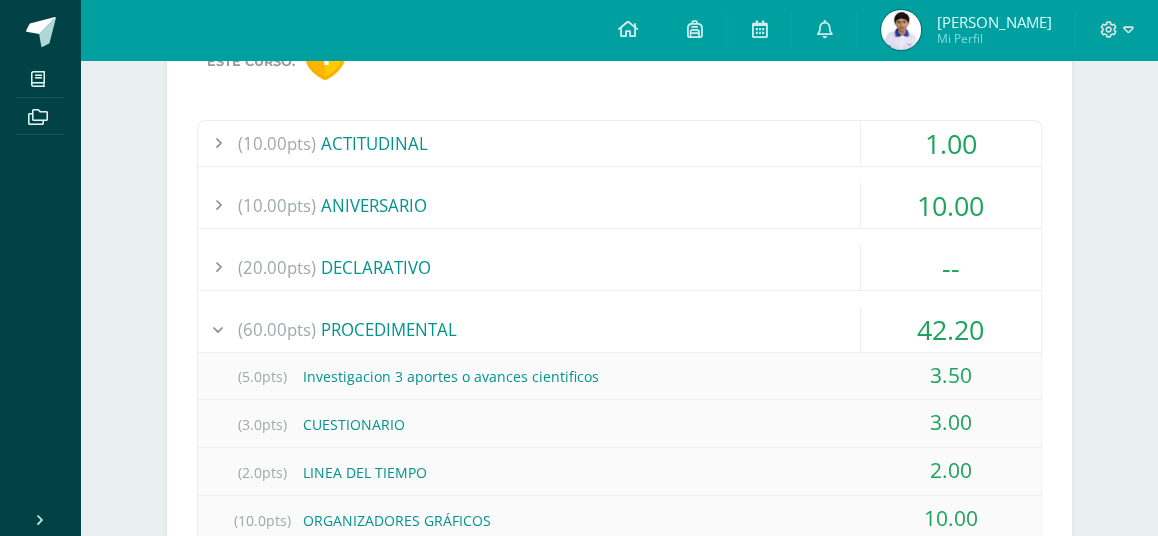 scroll, scrollTop: 1192, scrollLeft: 0, axis: vertical 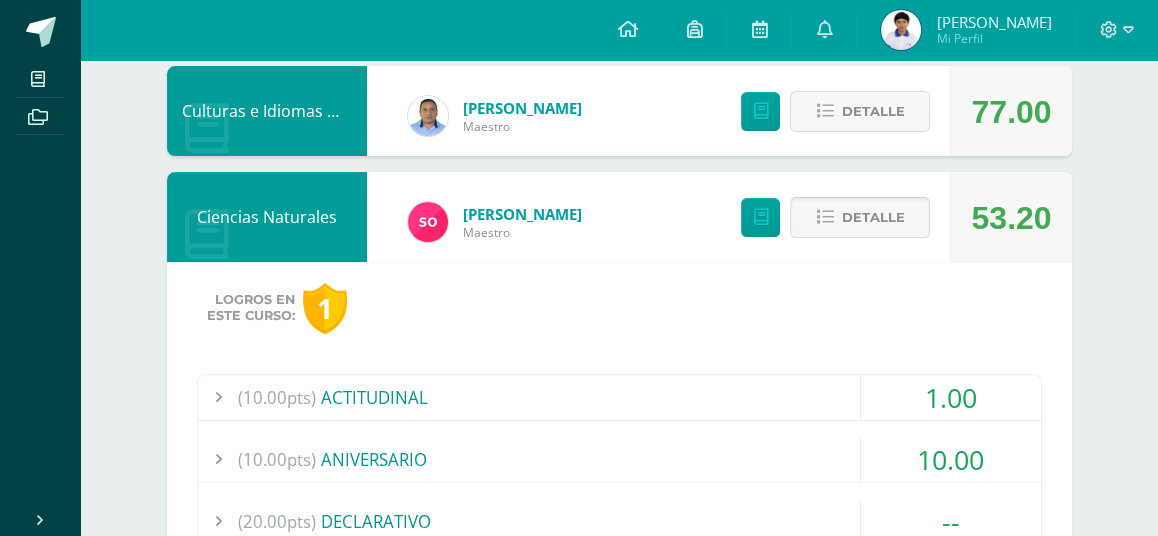 click on "Detalle" at bounding box center [872, 217] 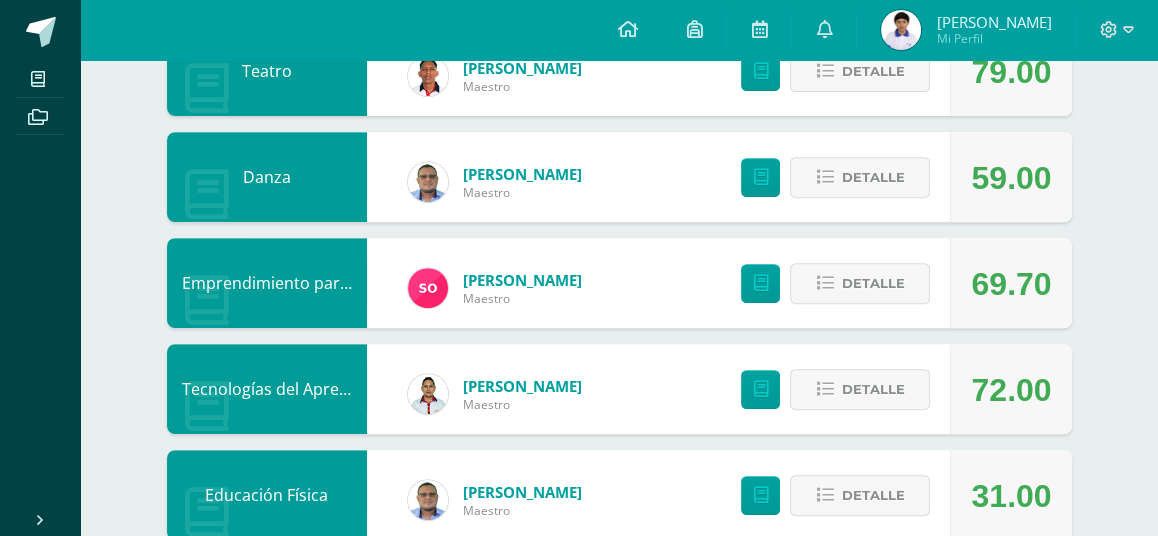 scroll, scrollTop: 1001, scrollLeft: 0, axis: vertical 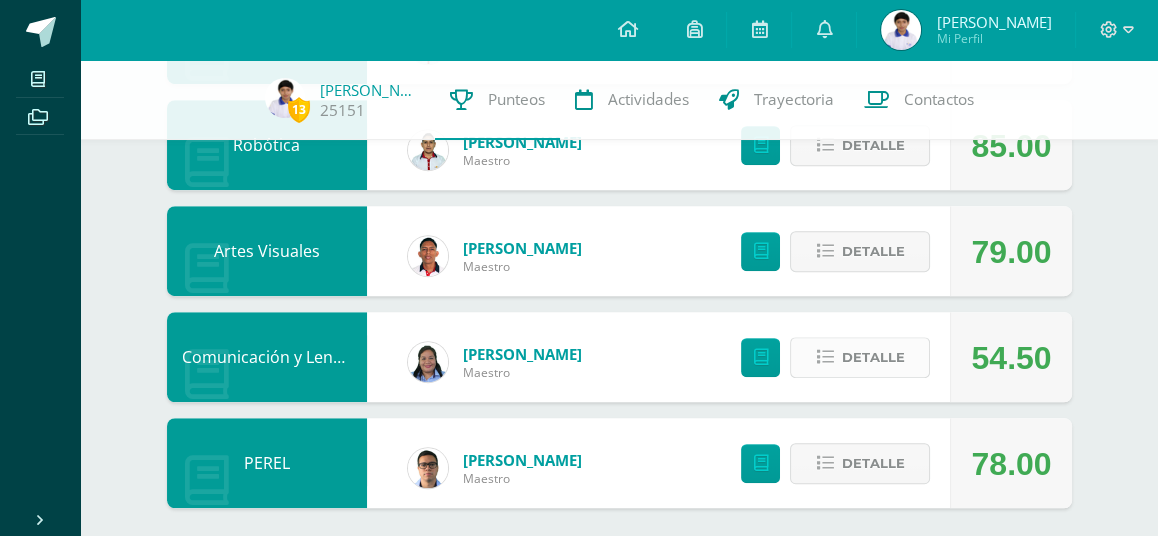 click on "Detalle" at bounding box center [872, 357] 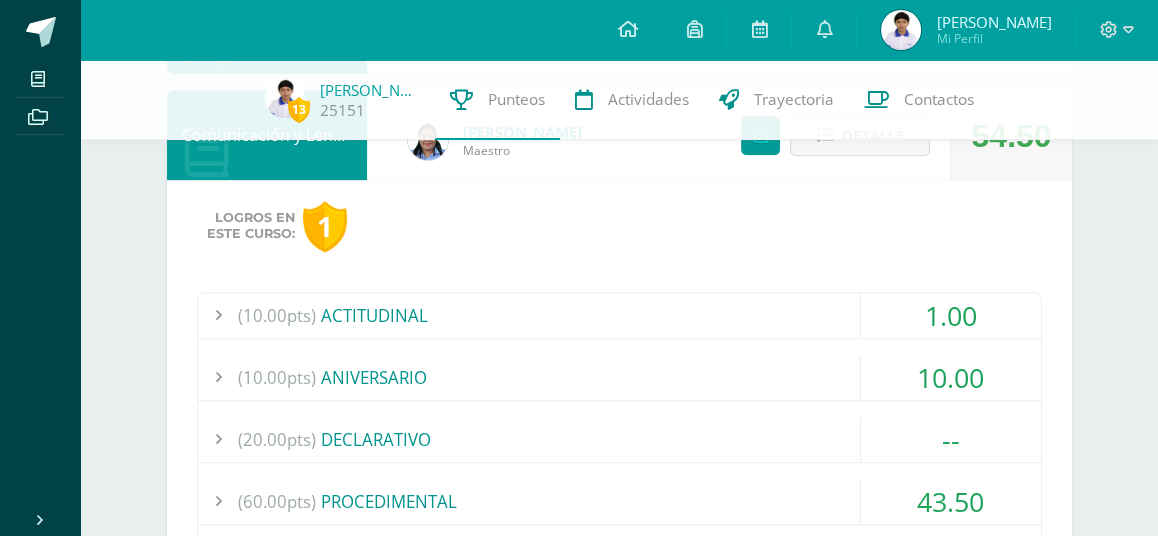 scroll, scrollTop: 2004, scrollLeft: 0, axis: vertical 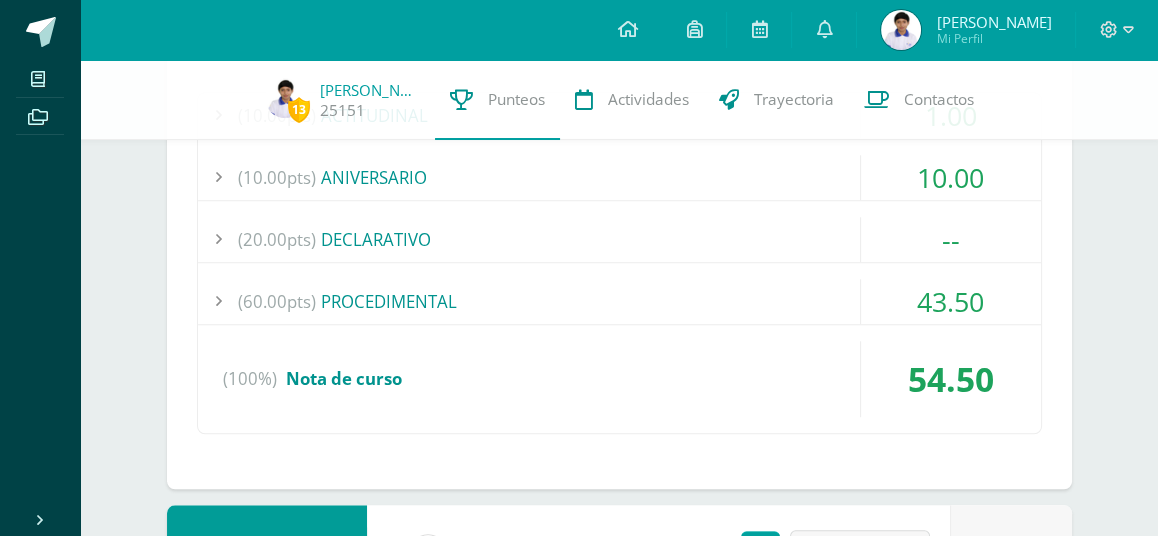 click on "43.50" at bounding box center (951, 301) 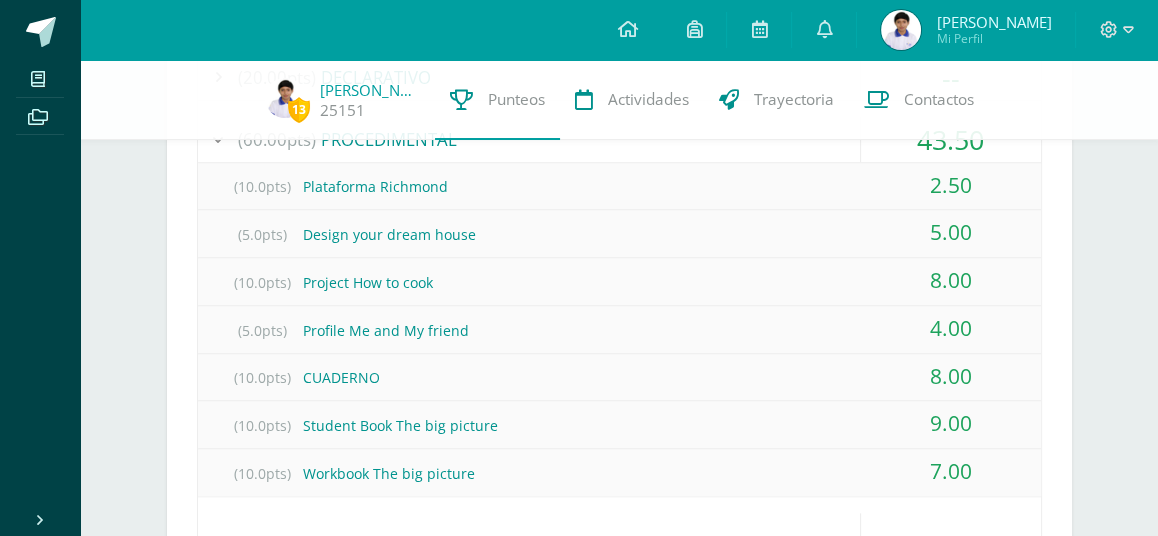 scroll, scrollTop: 2054, scrollLeft: 0, axis: vertical 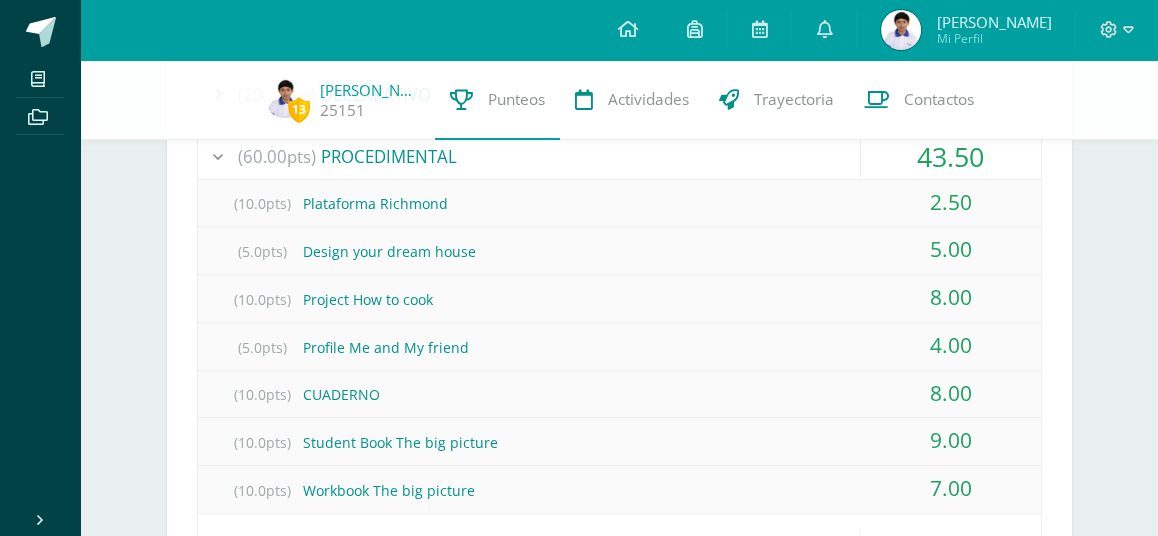 drag, startPoint x: 925, startPoint y: 192, endPoint x: 1011, endPoint y: 205, distance: 86.977005 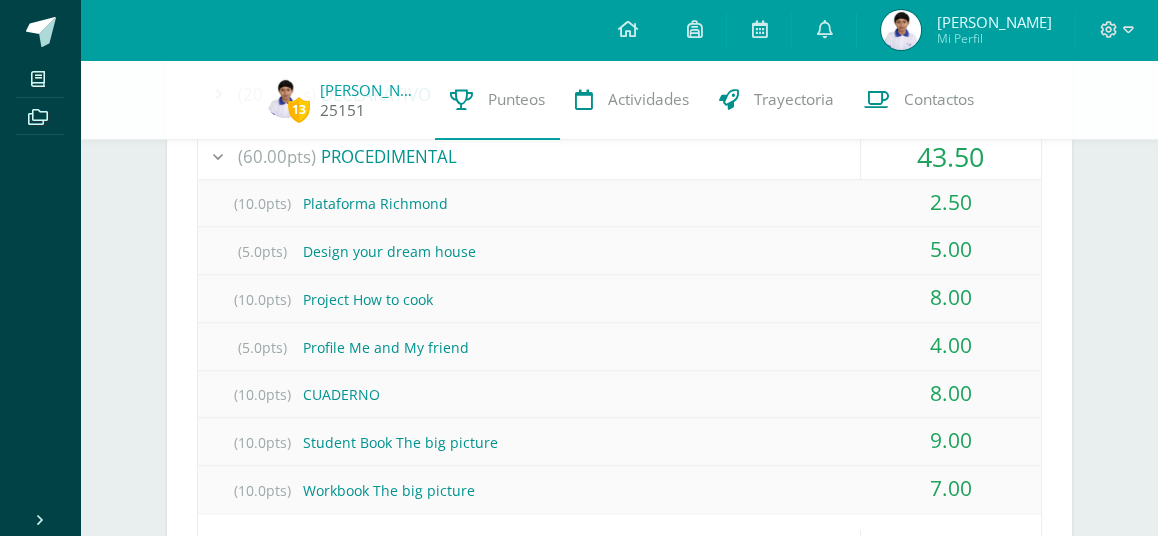 click on "25151" at bounding box center (342, 110) 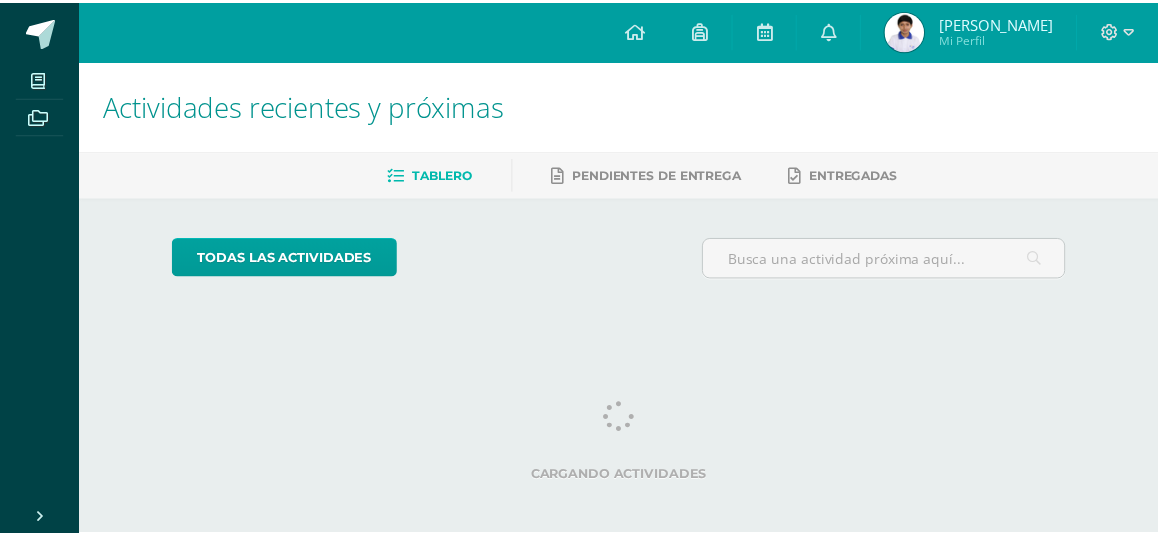 scroll, scrollTop: 0, scrollLeft: 0, axis: both 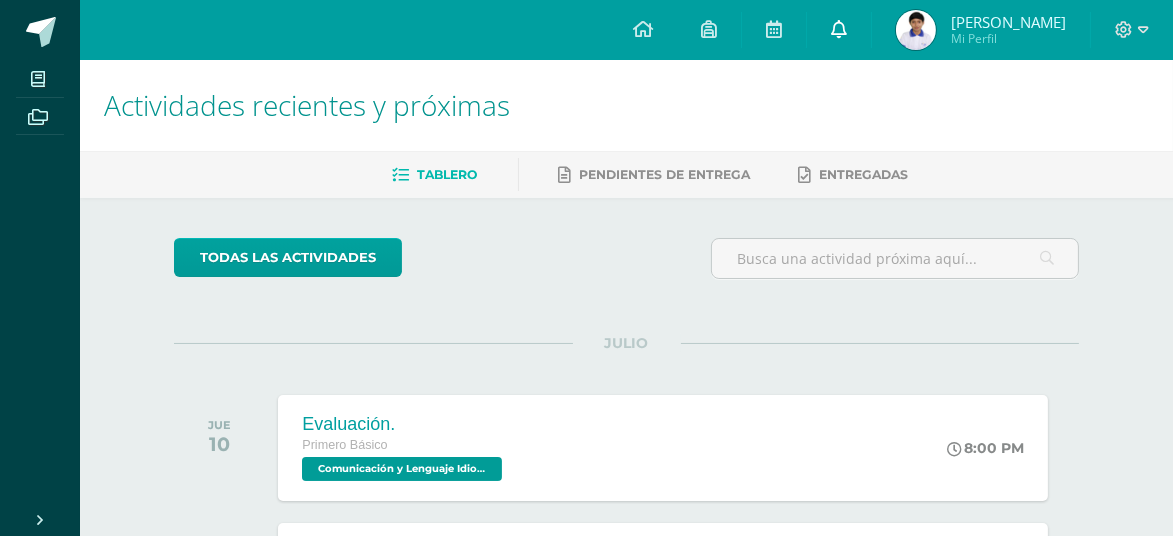 click at bounding box center (839, 30) 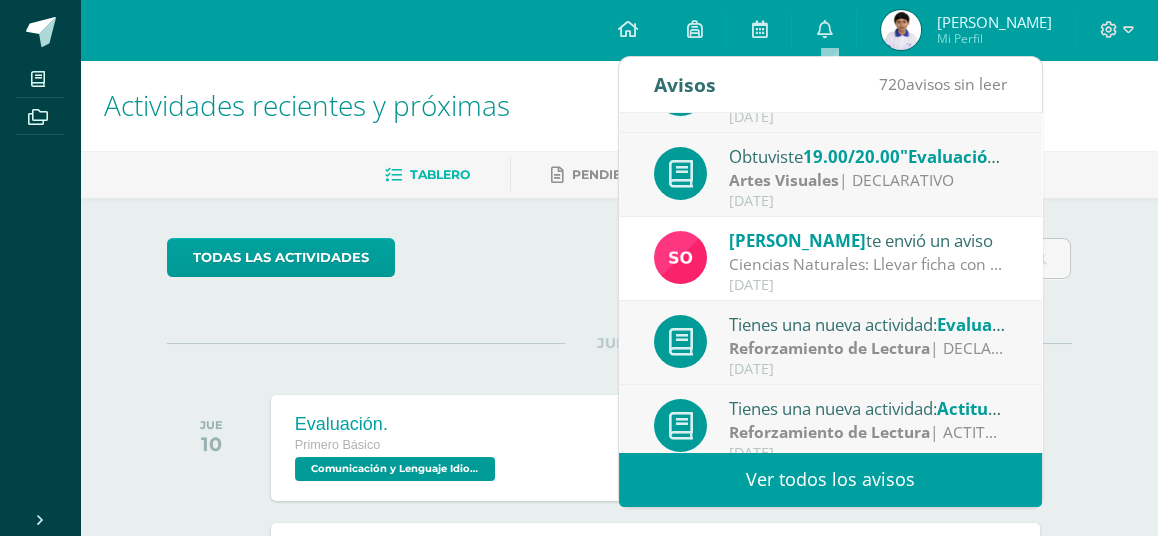 scroll, scrollTop: 332, scrollLeft: 0, axis: vertical 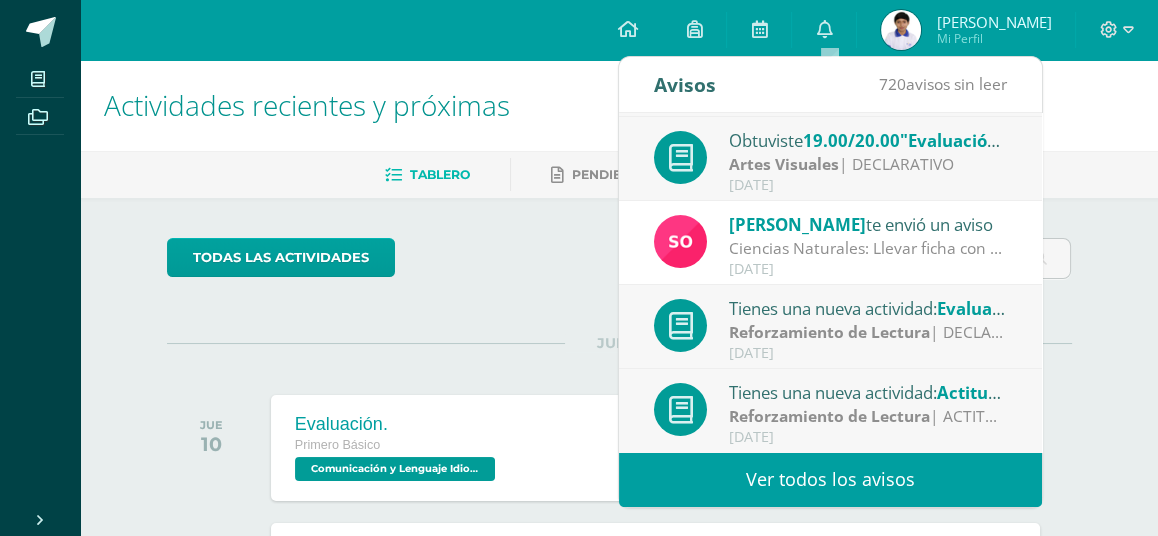 click on "Actividades recientes y próximas
Tablero
Pendientes de entrega
Entregadas
todas las Actividades
No tienes actividades
Échale un vistazo a los demás períodos o  sal y disfruta del [PERSON_NAME]
10
Evaluación.
Primero Básico
Comunicación y Lenguaje Idioma Español '1.2'" at bounding box center [619, 465] 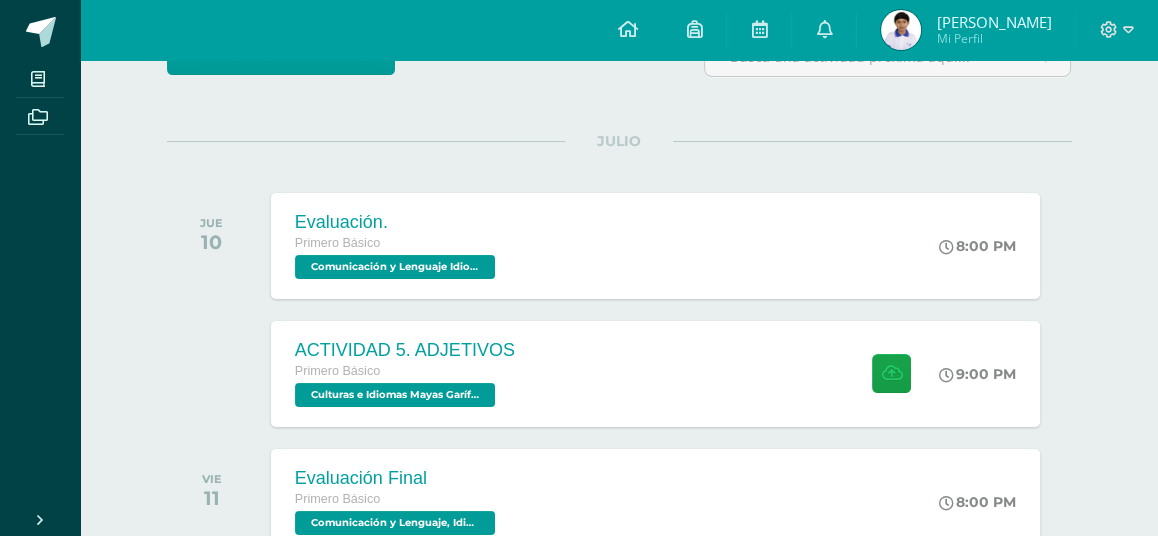 scroll, scrollTop: 206, scrollLeft: 0, axis: vertical 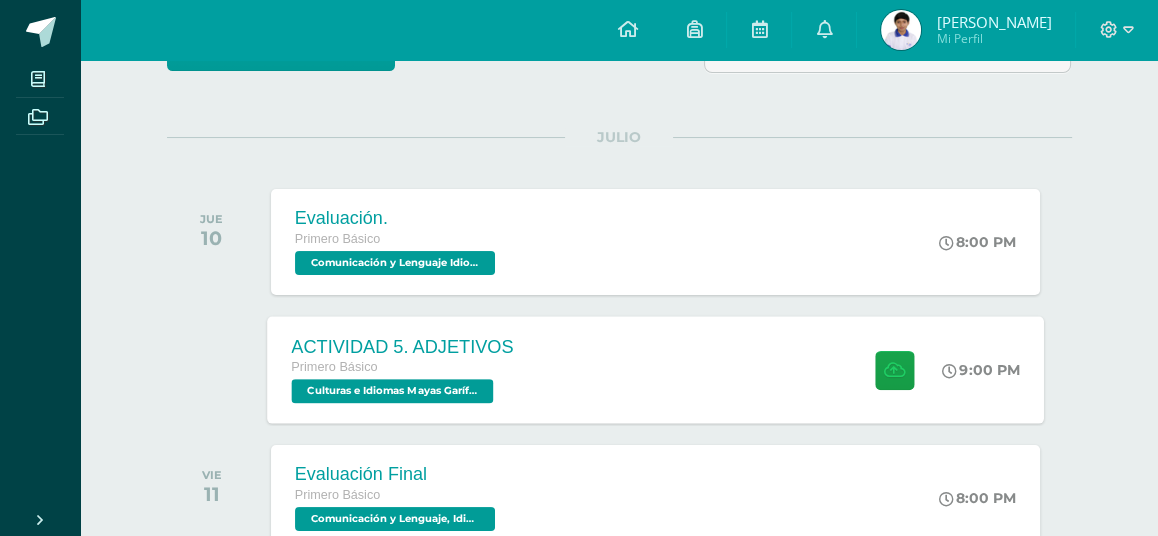 click on "ACTIVIDAD 5. ADJETIVOS" at bounding box center (402, 346) 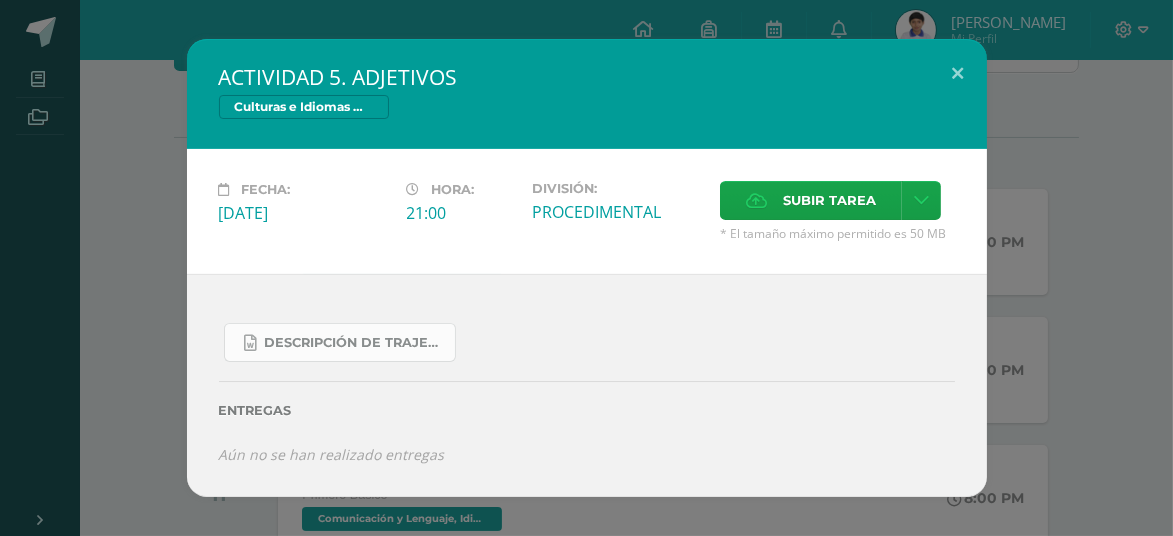 click on "Descripción de trajes típicos de los ch.docx" at bounding box center (355, 343) 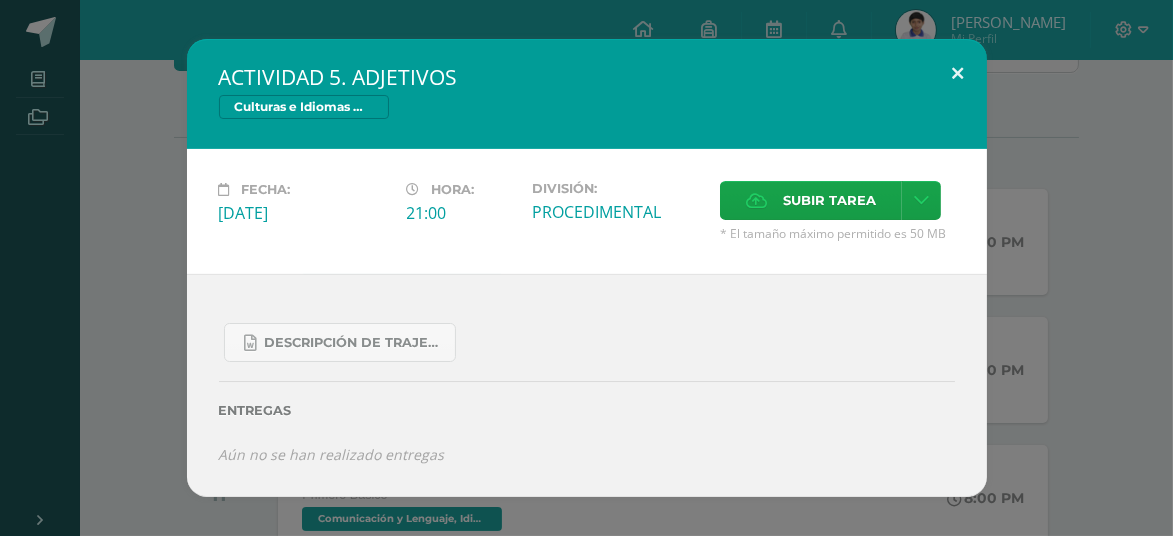 click at bounding box center (958, 73) 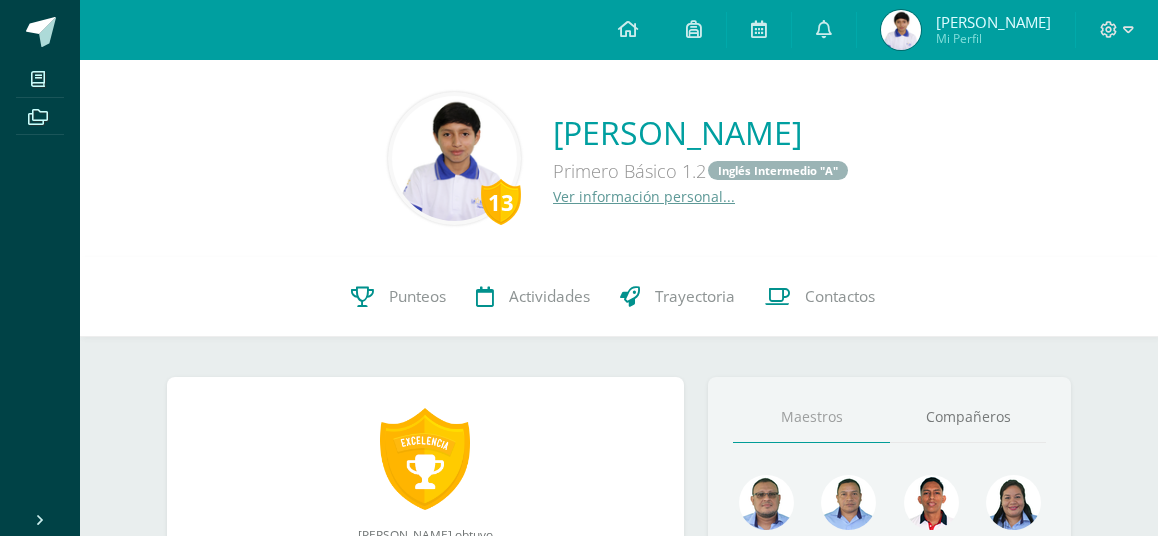 scroll, scrollTop: 0, scrollLeft: 0, axis: both 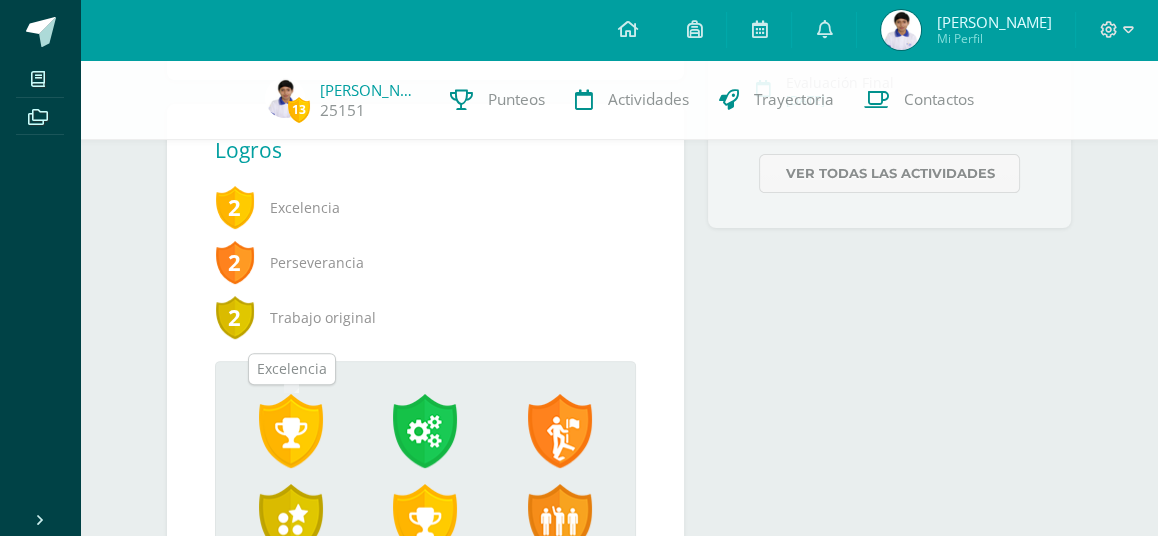 click at bounding box center [291, 431] 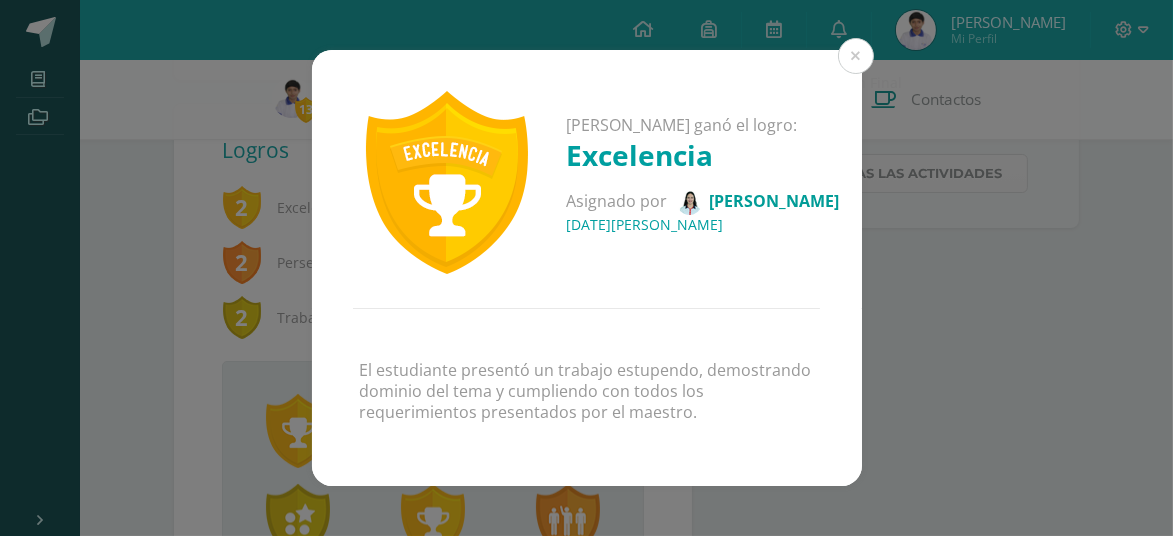click on "Pablo Alejandro ganó el logro:   Excelencia   Asignado por
Luz Vidal
13 de Junio del 2025
El estudiante presentó un trabajo estupendo, demostrando dominio del tema y cumpliendo con todos los requerimientos presentados por el maestro." at bounding box center (586, 268) 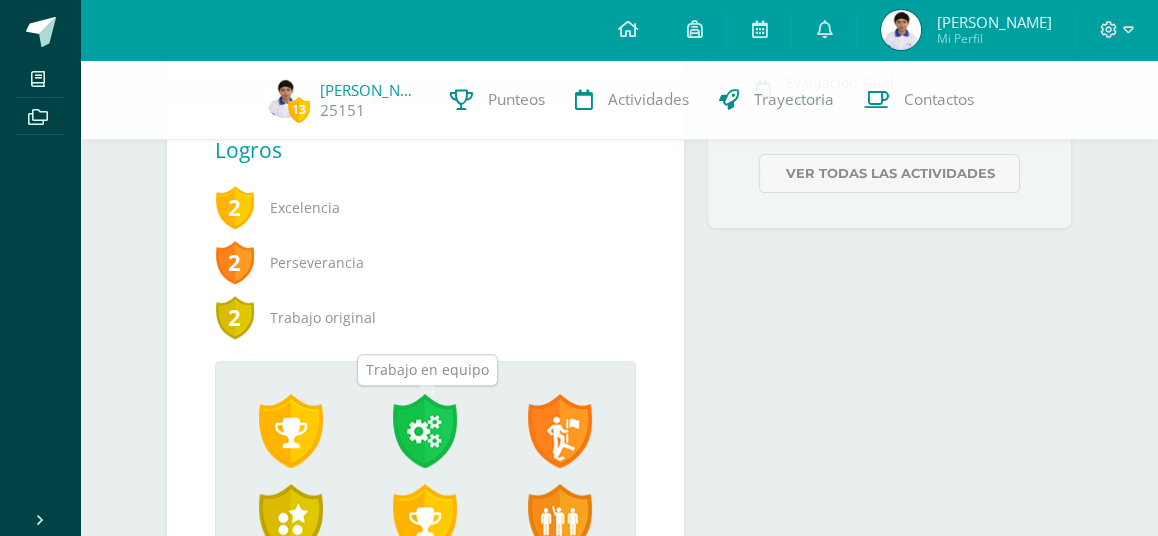 click at bounding box center [425, 431] 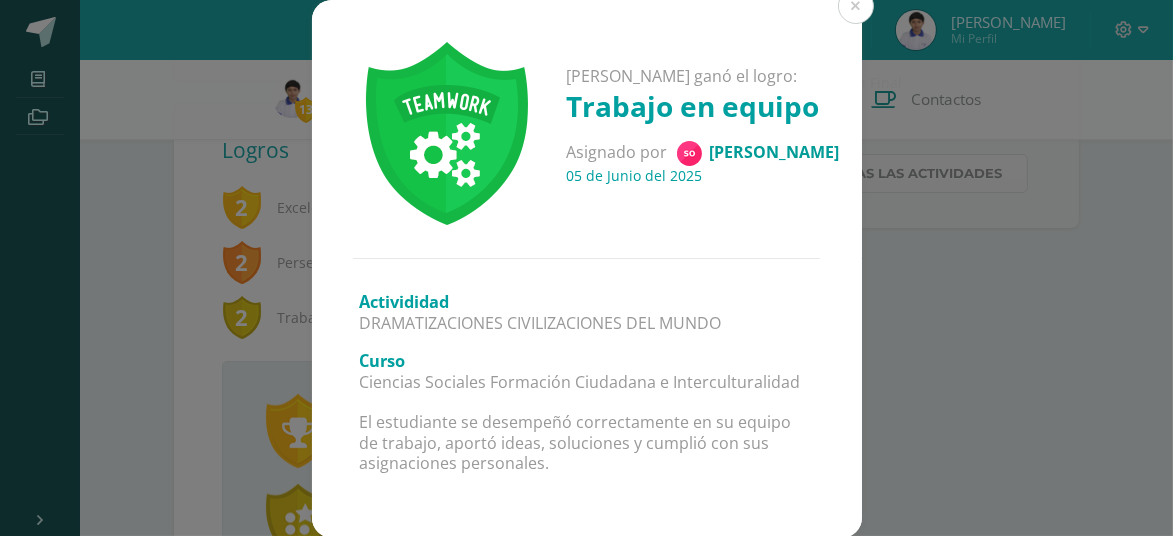 click on "Pablo Alejandro ganó el logro:   Trabajo en equipo   Asignado por
Sonia
05 de Junio del 2025
Activididad DRAMATIZACIONES CIVILIZACIONES DEL MUNDO Curso Ciencias Sociales Formación Ciudadana e Interculturalidad
El estudiante se desempeñó correctamente en su equipo de trabajo, aportó ideas, soluciones y cumplió con sus asignaciones personales." at bounding box center [586, 269] 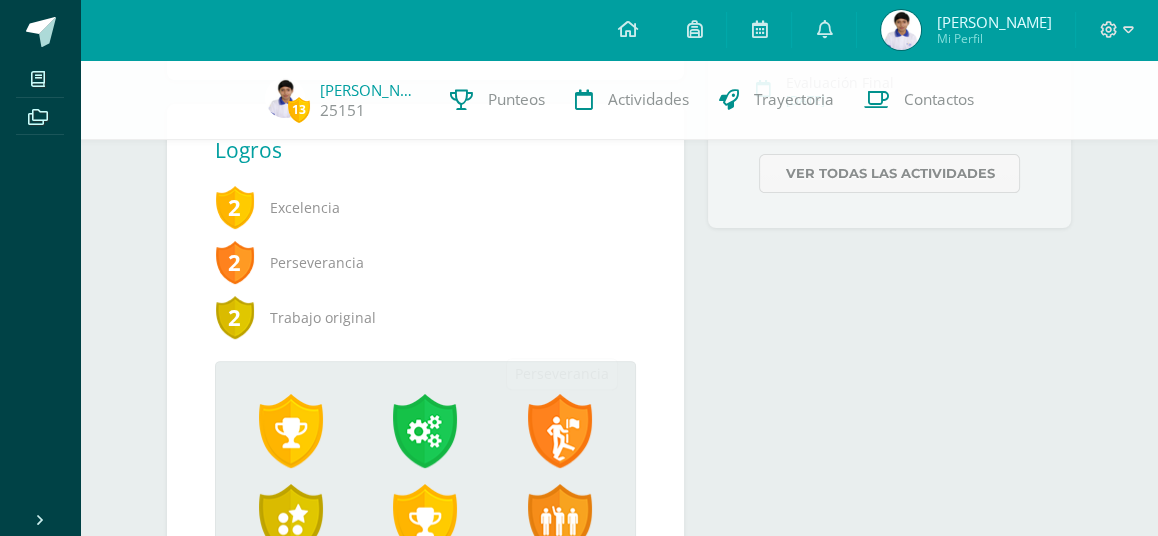 click at bounding box center [560, 431] 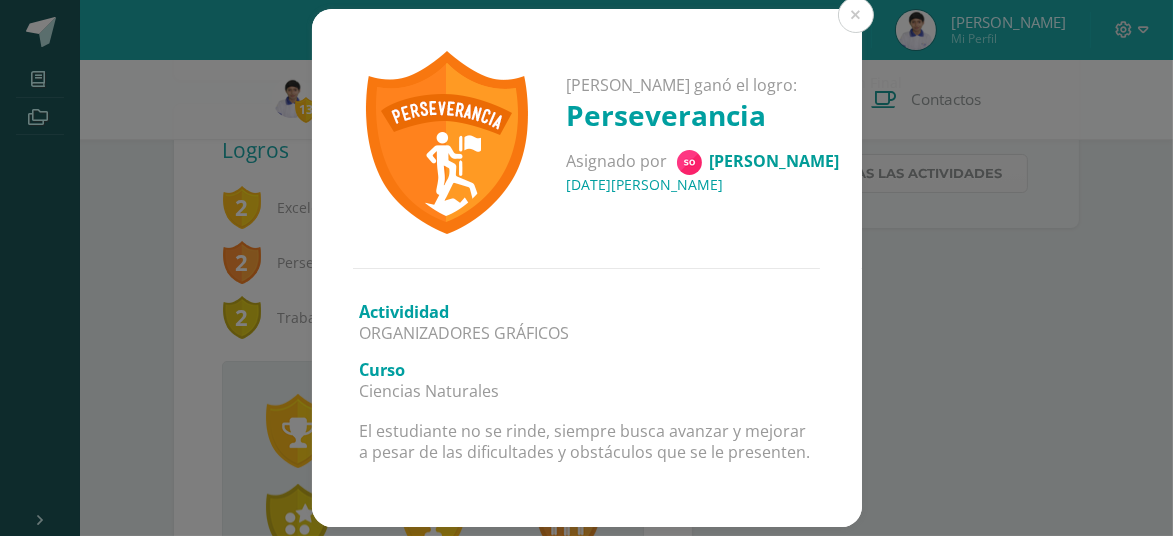 click on "Pablo Alejandro ganó el logro:   Perseverancia   Asignado por
Sonia
27 de Mayo del 2025
Activididad ORGANIZADORES GRÁFICOS Curso Ciencias Naturales
El estudiante no se rinde, siempre busca avanzar y mejorar a pesar de las dificultades y obstáculos que se le presenten." at bounding box center [586, 267] 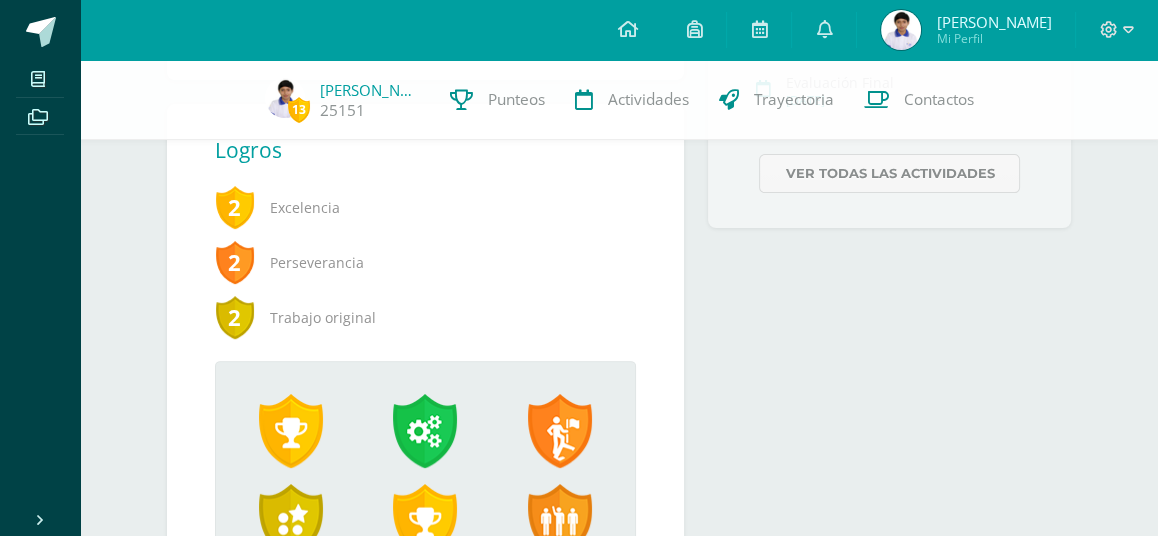 scroll, scrollTop: 820, scrollLeft: 0, axis: vertical 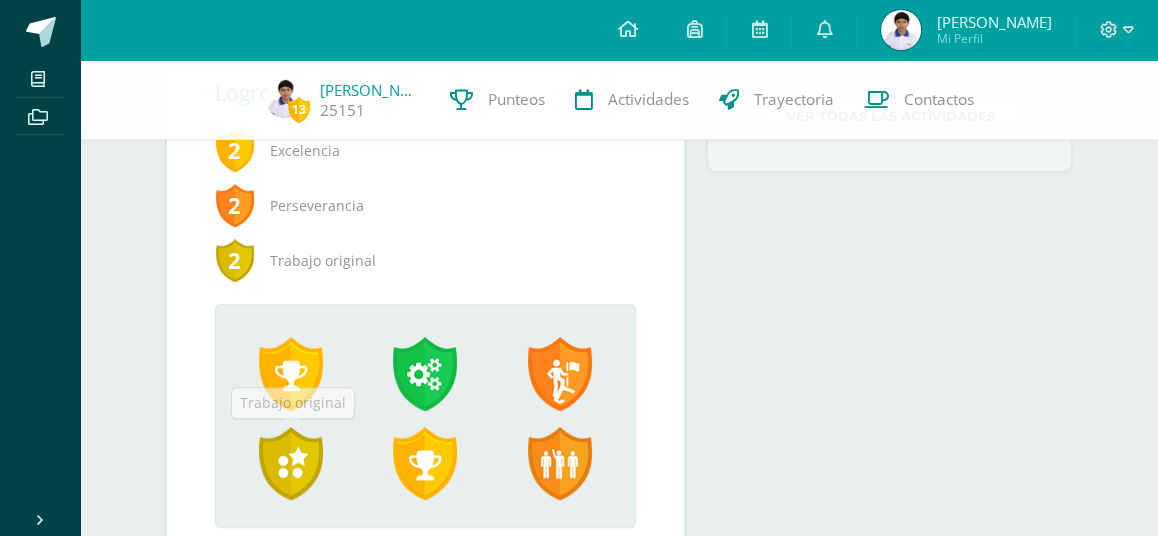 click at bounding box center [291, 464] 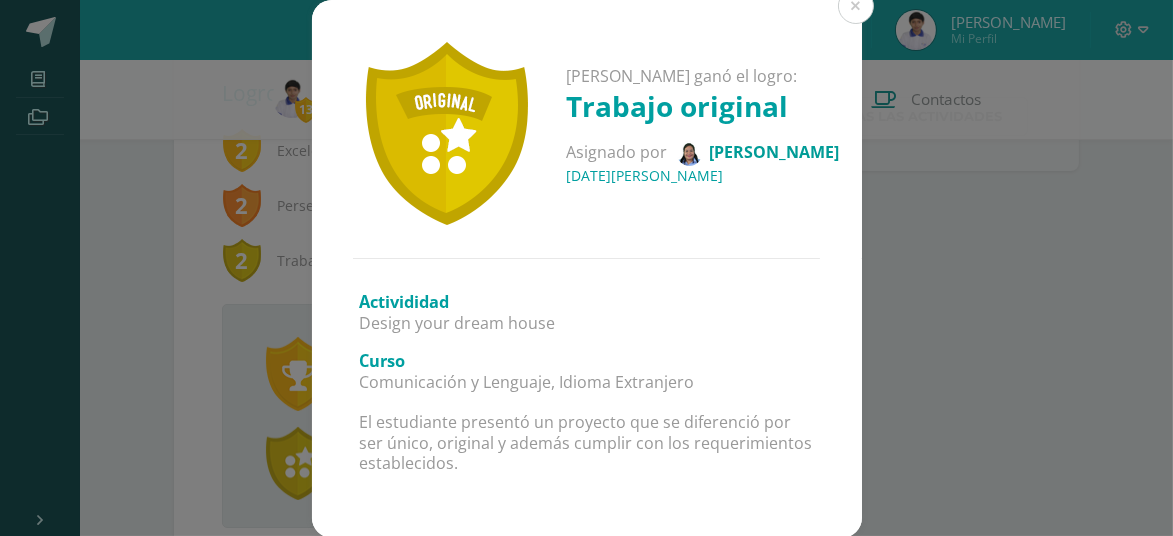 click on "Pablo Alejandro ganó el logro:   Trabajo original   Asignado por
Indira Camargo
09 de Mayo del 2025
Activididad Design your dream house Curso Comunicación y Lenguaje, Idioma Extranjero
El estudiante presentó un proyecto que se diferenció por ser único, original y además cumplir con los requerimientos establecidos." at bounding box center (586, 269) 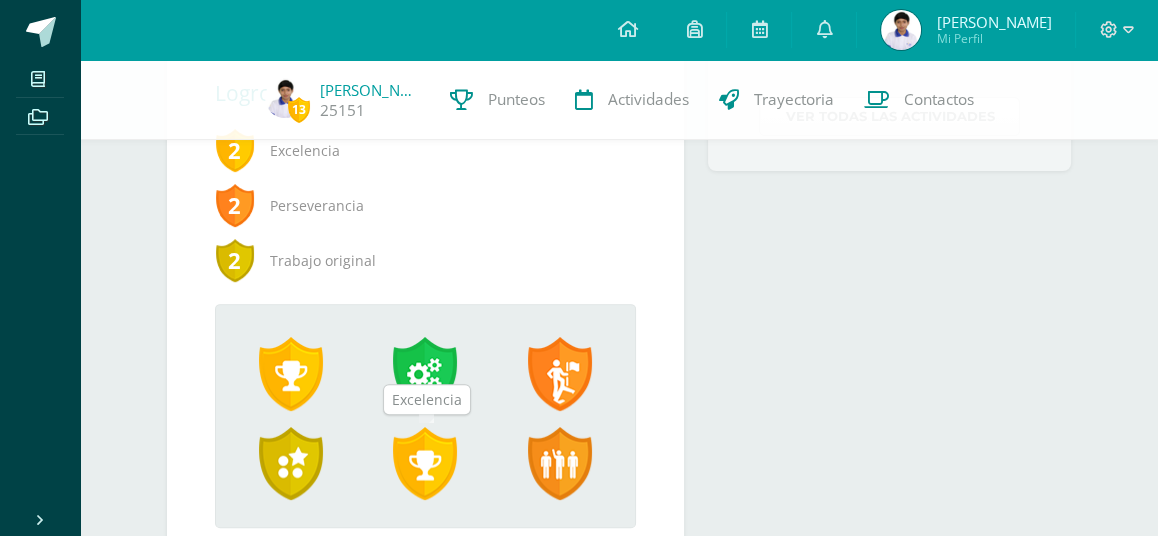 click at bounding box center [425, 464] 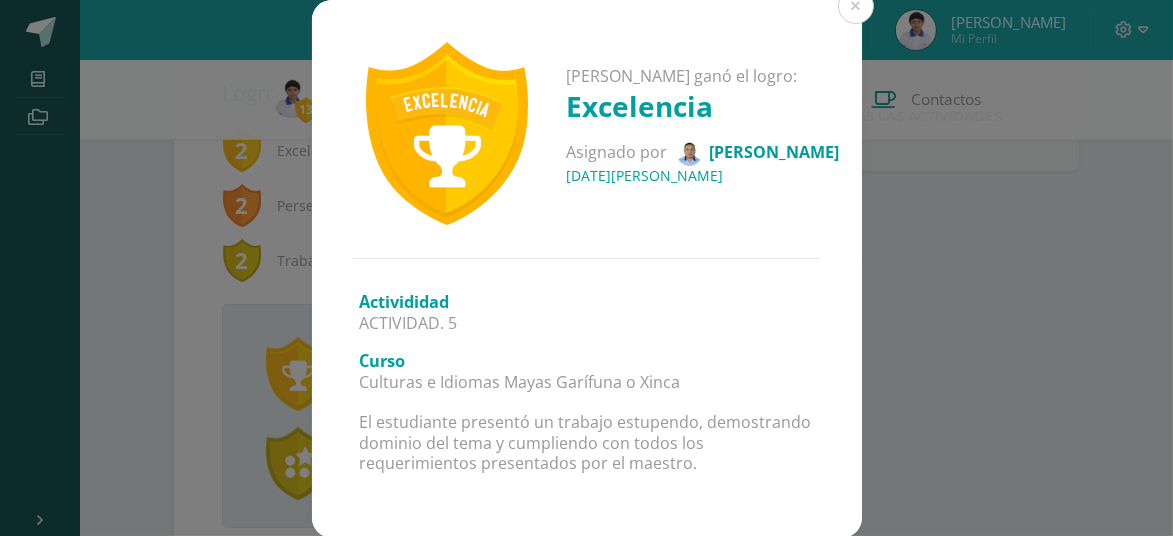 click on "Pablo Alejandro ganó el logro:   Excelencia   Asignado por
Rodolfo Carranza
10 de Abril del 2025
Activididad ACTIVIDAD. 5 Curso Culturas e Idiomas Mayas Garífuna o Xinca
El estudiante presentó un trabajo estupendo, demostrando dominio del tema y cumpliendo con todos los requerimientos presentados por el maestro." at bounding box center [586, 269] 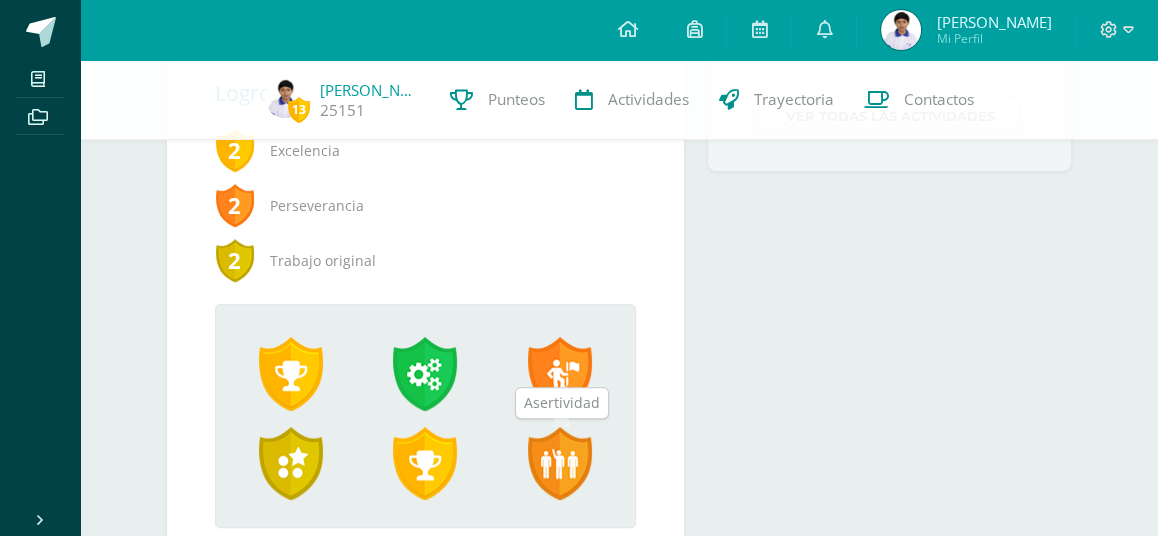 click at bounding box center (560, 464) 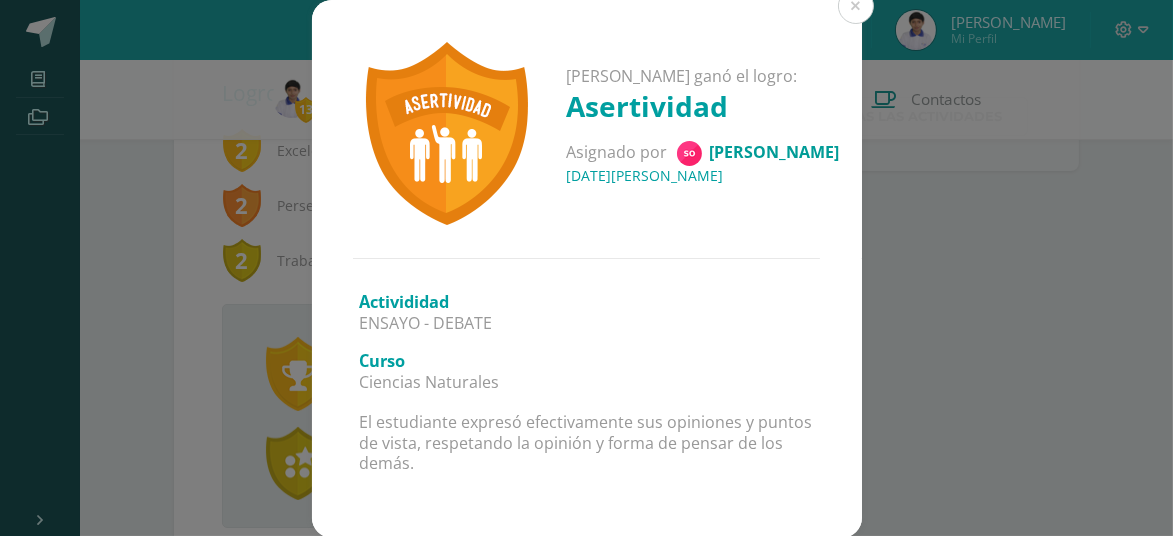 click on "Pablo Alejandro ganó el logro:   Asertividad   Asignado por
Sonia
29 de Marzo del 2025
Activididad ENSAYO - DEBATE Curso Ciencias Naturales
El estudiante expresó efectivamente sus opiniones y puntos de vista, respetando la opinión y forma de pensar de los demás." at bounding box center [586, 269] 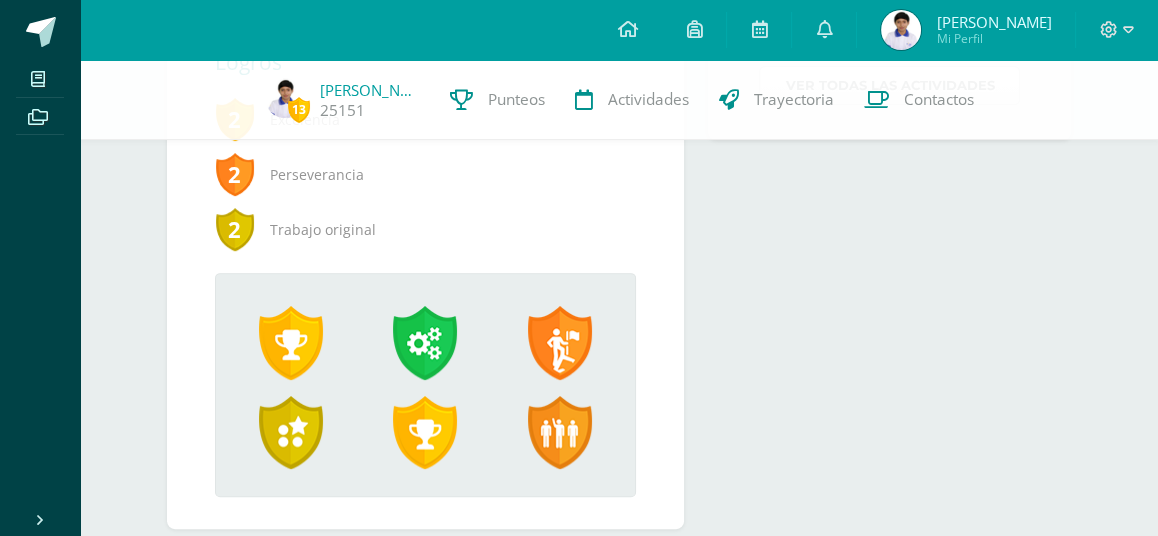 scroll, scrollTop: 907, scrollLeft: 0, axis: vertical 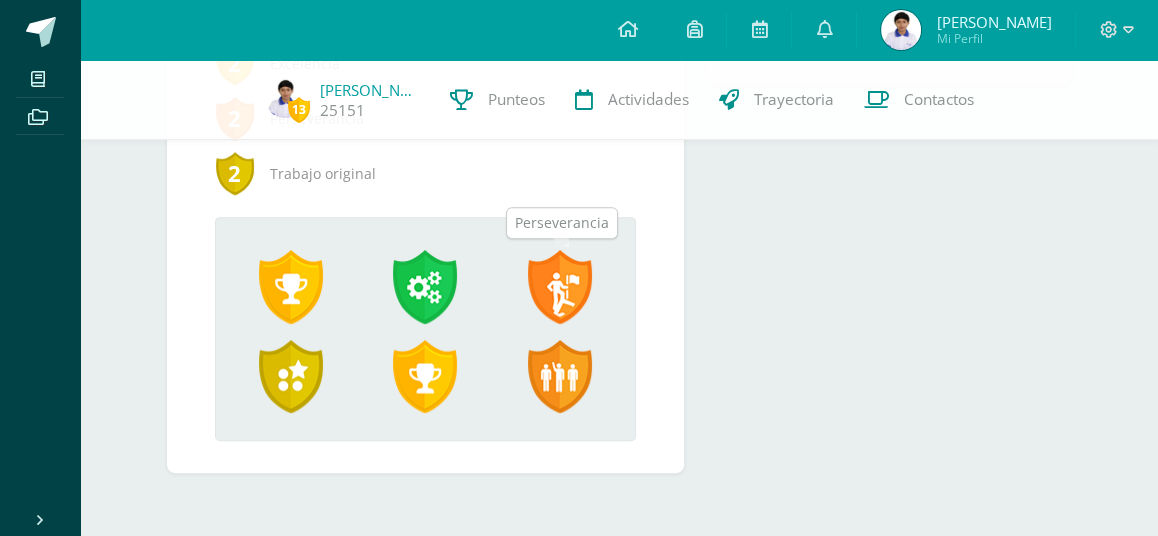 click at bounding box center (560, 287) 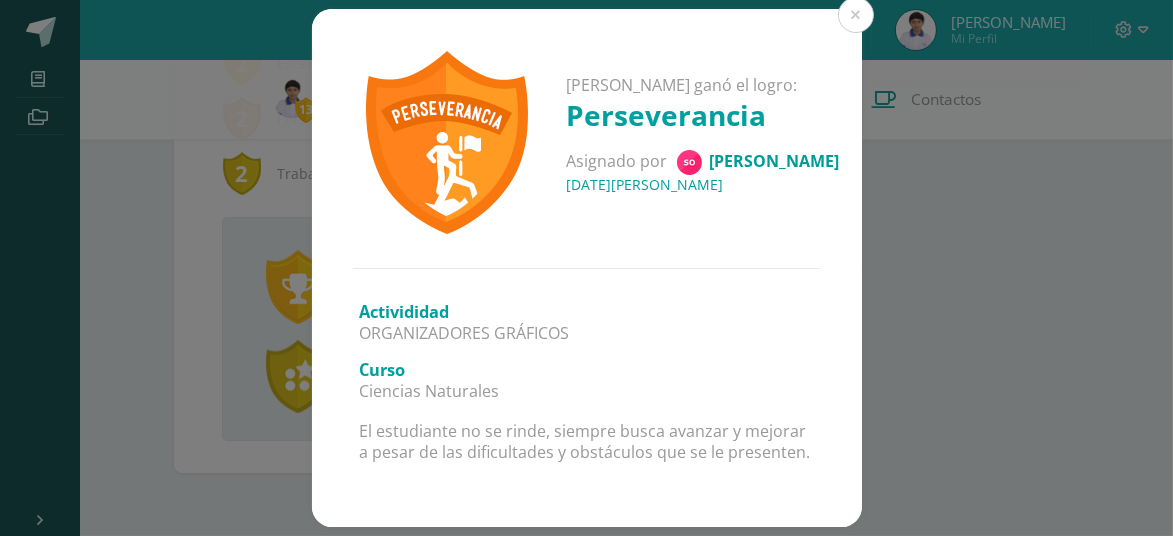click on "Pablo Alejandro ganó el logro:   Perseverancia   Asignado por
Sonia
27 de Mayo del 2025
Activididad ORGANIZADORES GRÁFICOS Curso Ciencias Naturales
El estudiante no se rinde, siempre busca avanzar y mejorar a pesar de las dificultades y obstáculos que se le presenten." at bounding box center (586, 267) 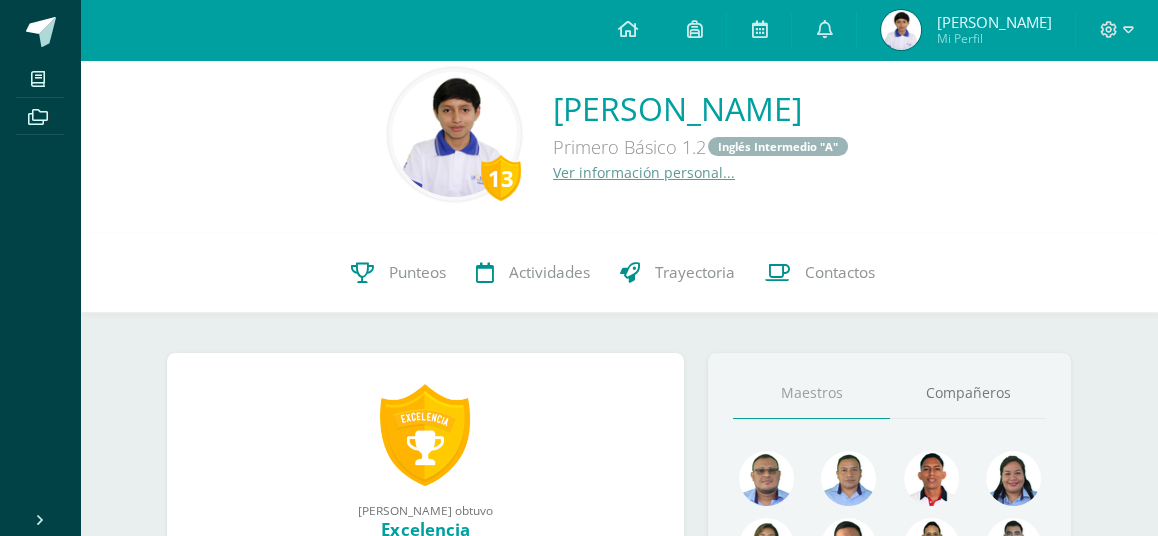 scroll, scrollTop: 22, scrollLeft: 0, axis: vertical 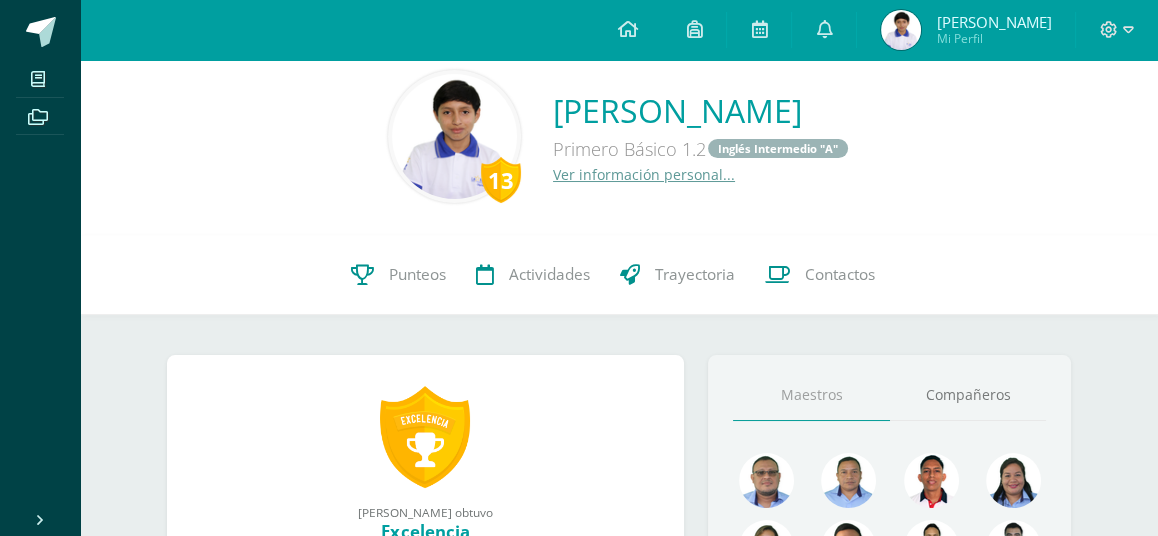 click on "Pablo Alejandro ganó el logro:   Excelencia   Asignado por
Luz Vidal
13 de Junio del 2025
El estudiante presentó un trabajo estupendo, demostrando dominio del tema y cumpliendo con todos los requerimientos presentados por el maestro.
Pablo Alejandro obtuvo
Excelencia
Pablo Alejandro no tiene eventos
Logros 2 Excelencia 2 Perseverancia 2 Trabajo original Pablo Alejandro ganó el logro:   Excelencia   Asignado por
Luz Vidal
13 de Junio del 2025
Activididad Cámara, libro… ¡acción! Curso Reforzamiento de Lectura Pablo Alejandro ganó el logro:   Curso" at bounding box center [619, 872] 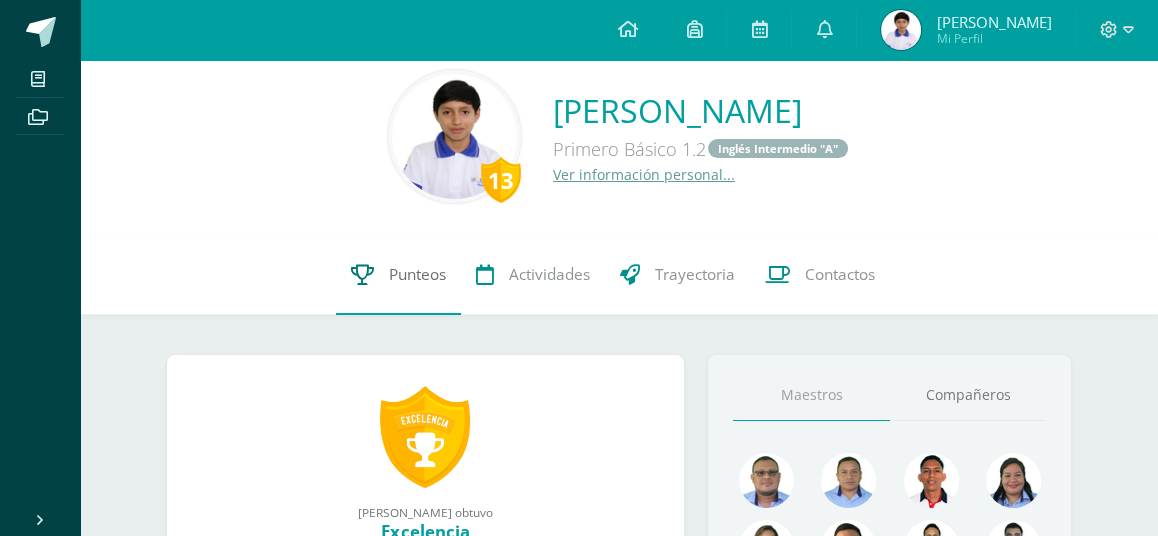 click on "Punteos" at bounding box center [417, 274] 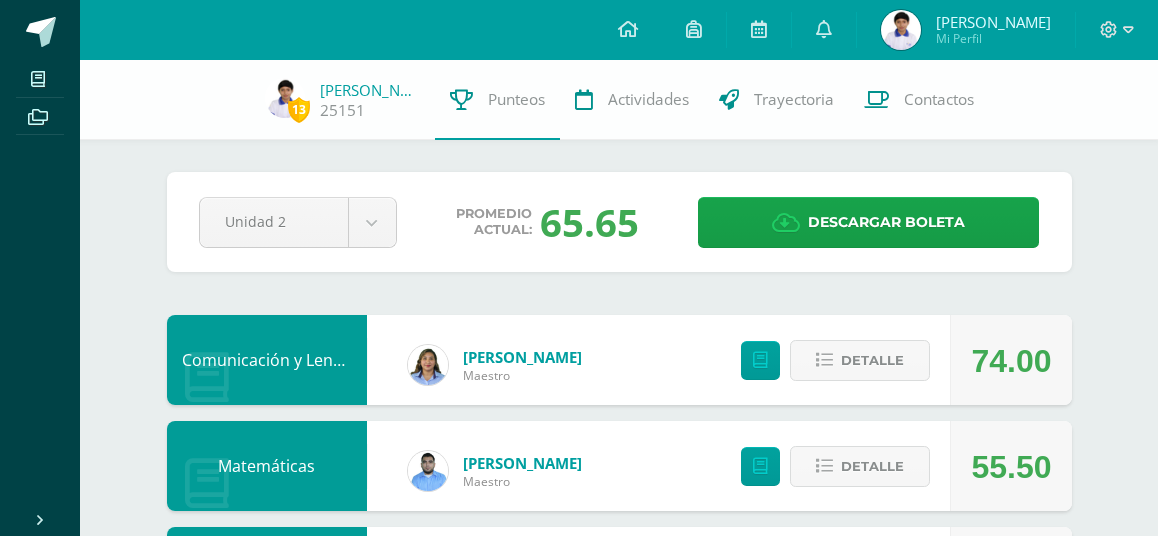 scroll, scrollTop: 0, scrollLeft: 0, axis: both 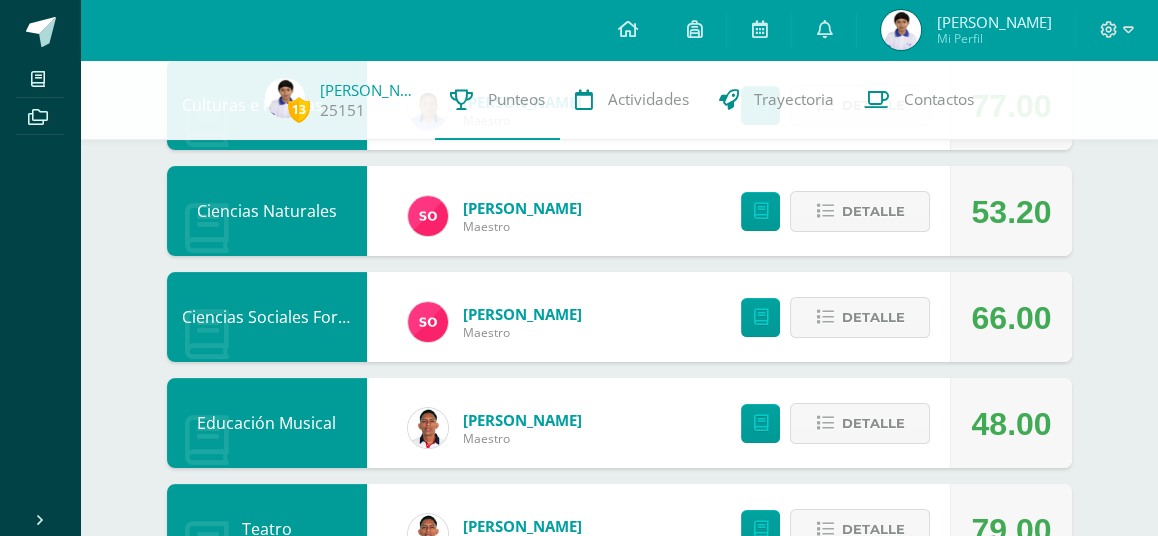drag, startPoint x: 0, startPoint y: 0, endPoint x: 1164, endPoint y: 234, distance: 1187.2877 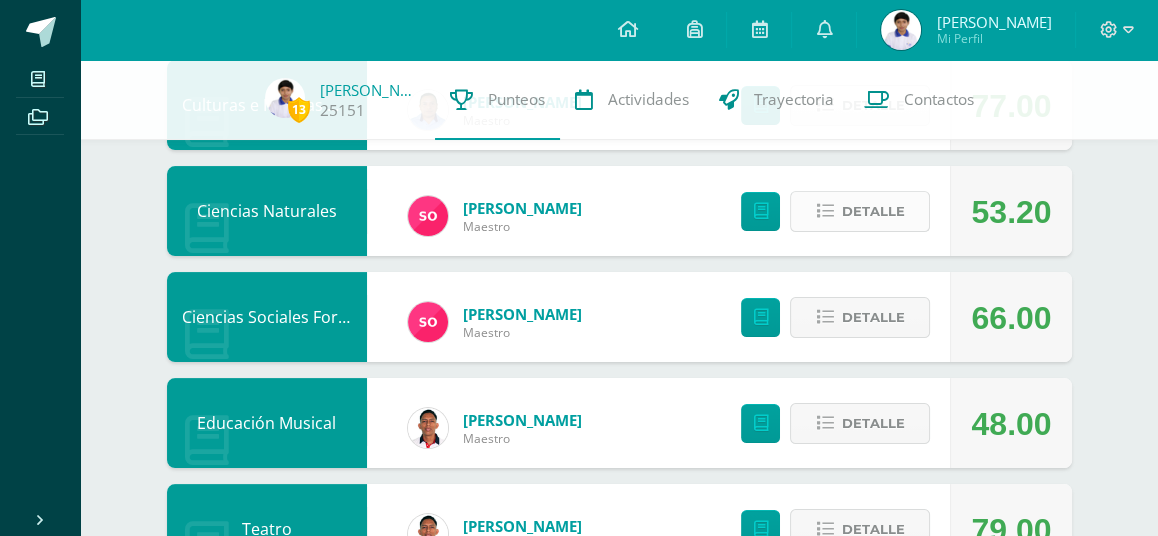 click on "Detalle" at bounding box center (872, 211) 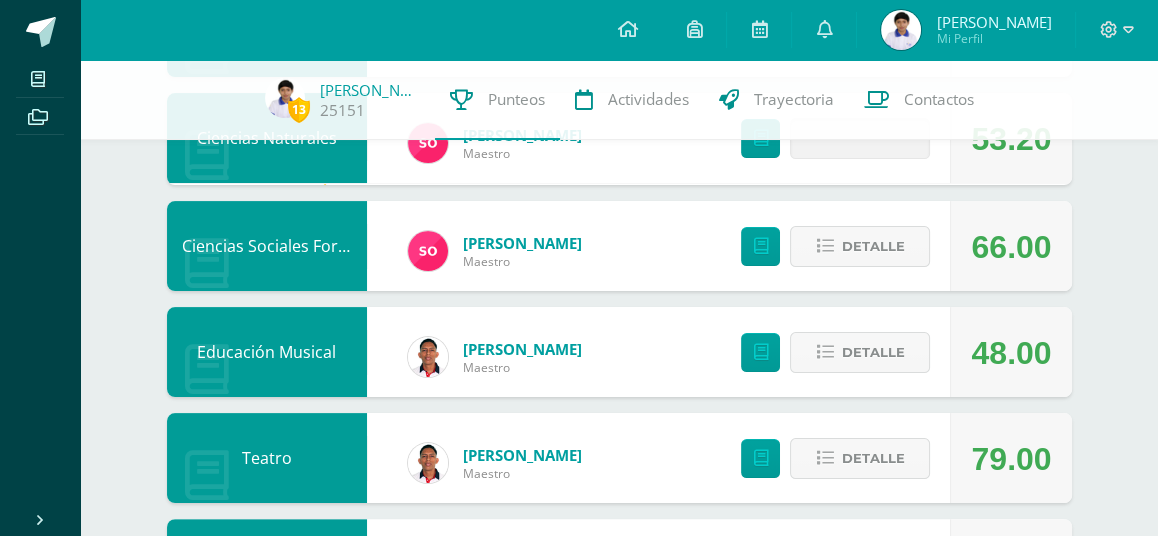 scroll, scrollTop: 567, scrollLeft: 0, axis: vertical 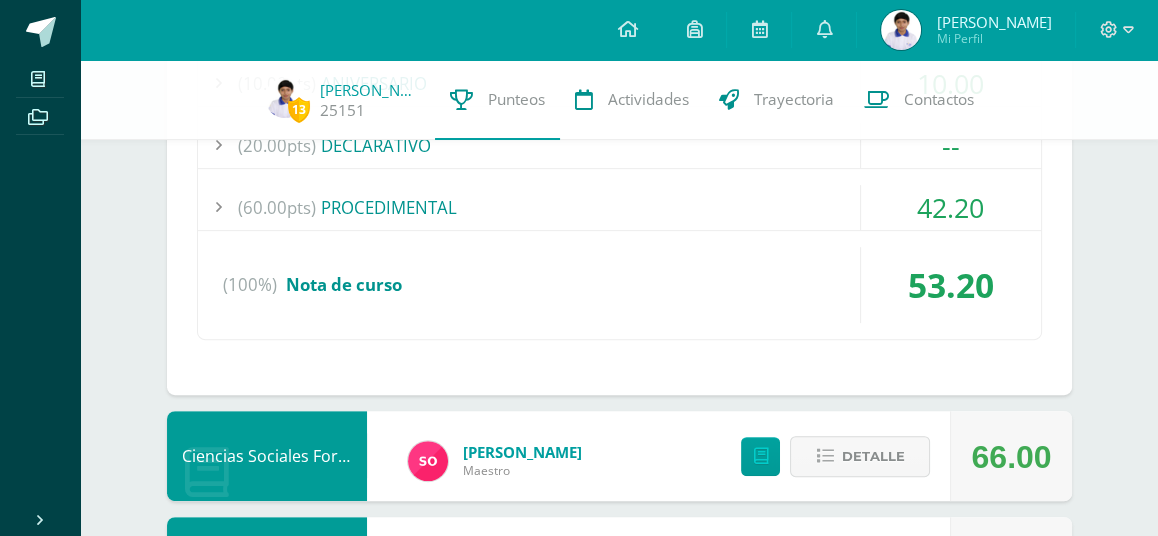 click on "42.20" at bounding box center (951, 207) 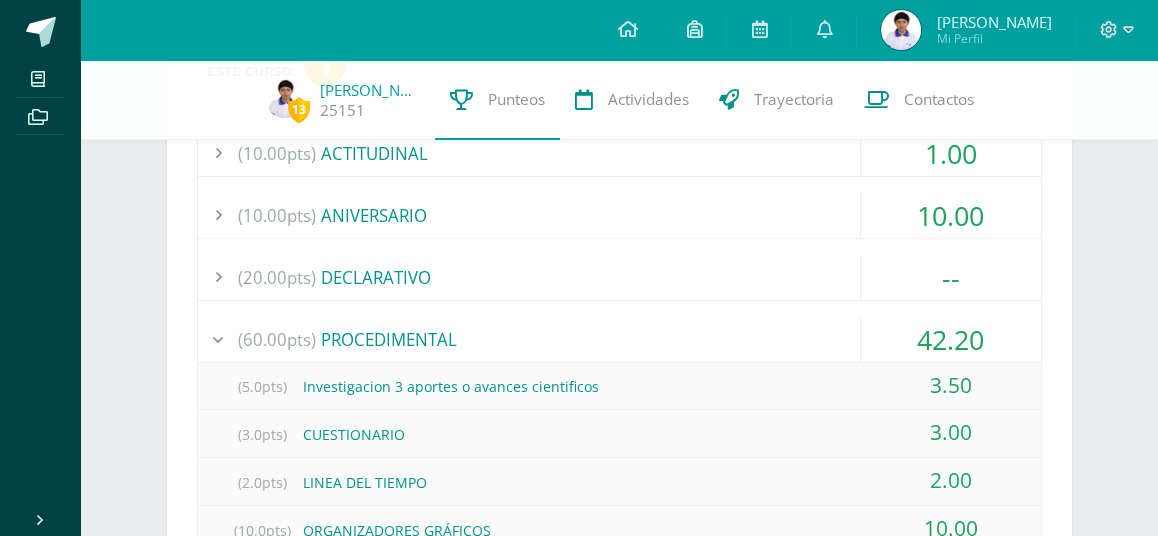 scroll, scrollTop: 719, scrollLeft: 0, axis: vertical 